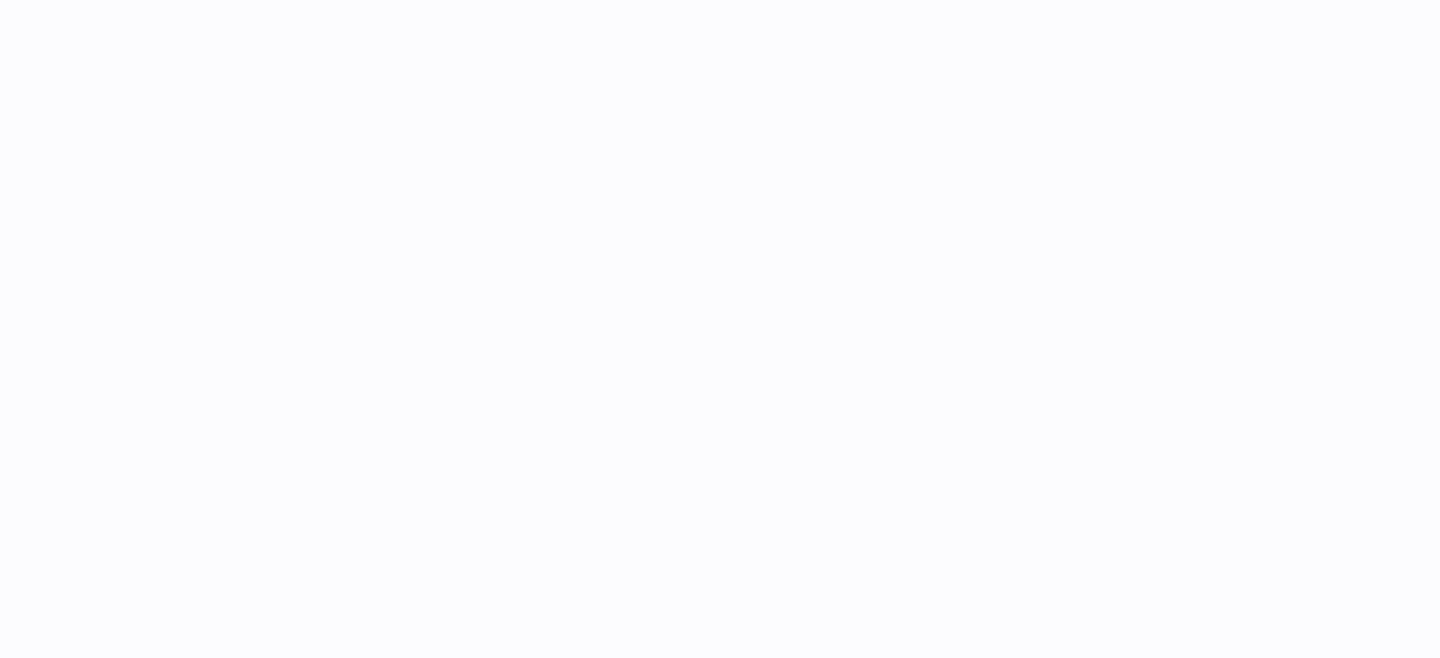 scroll, scrollTop: 0, scrollLeft: 0, axis: both 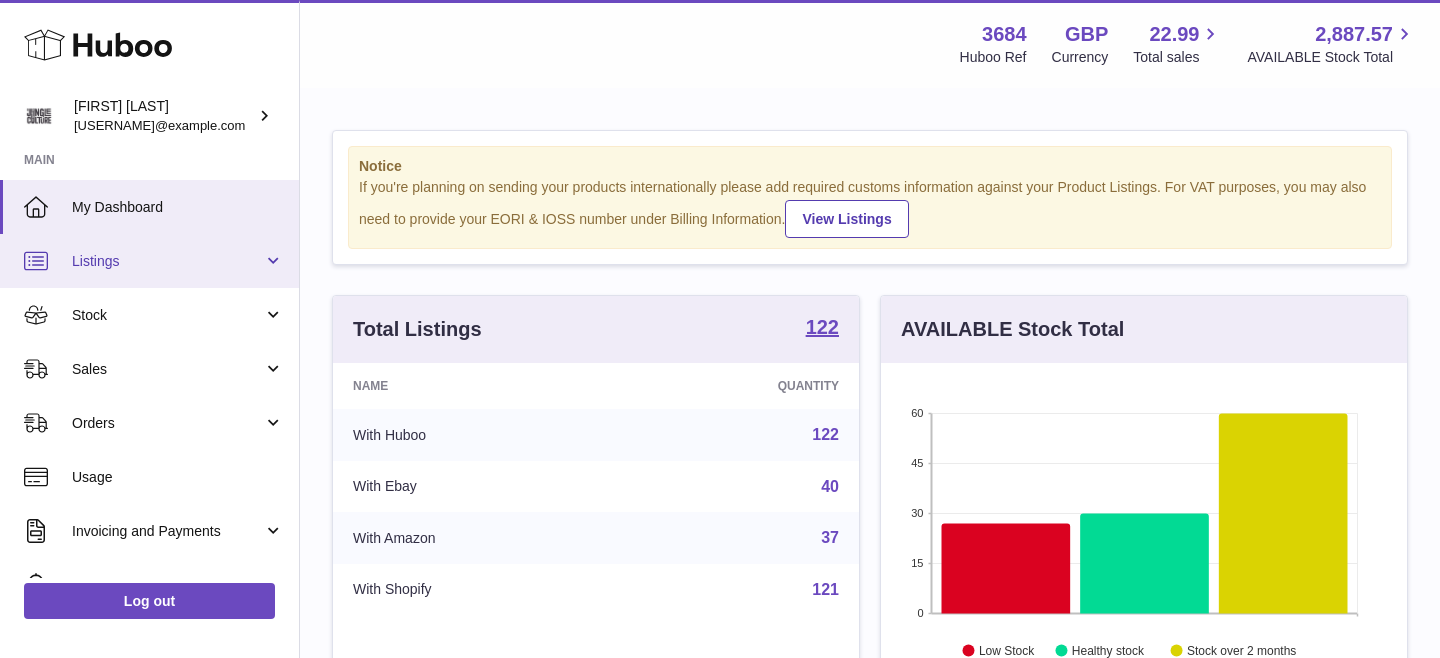 click on "Listings" at bounding box center (149, 261) 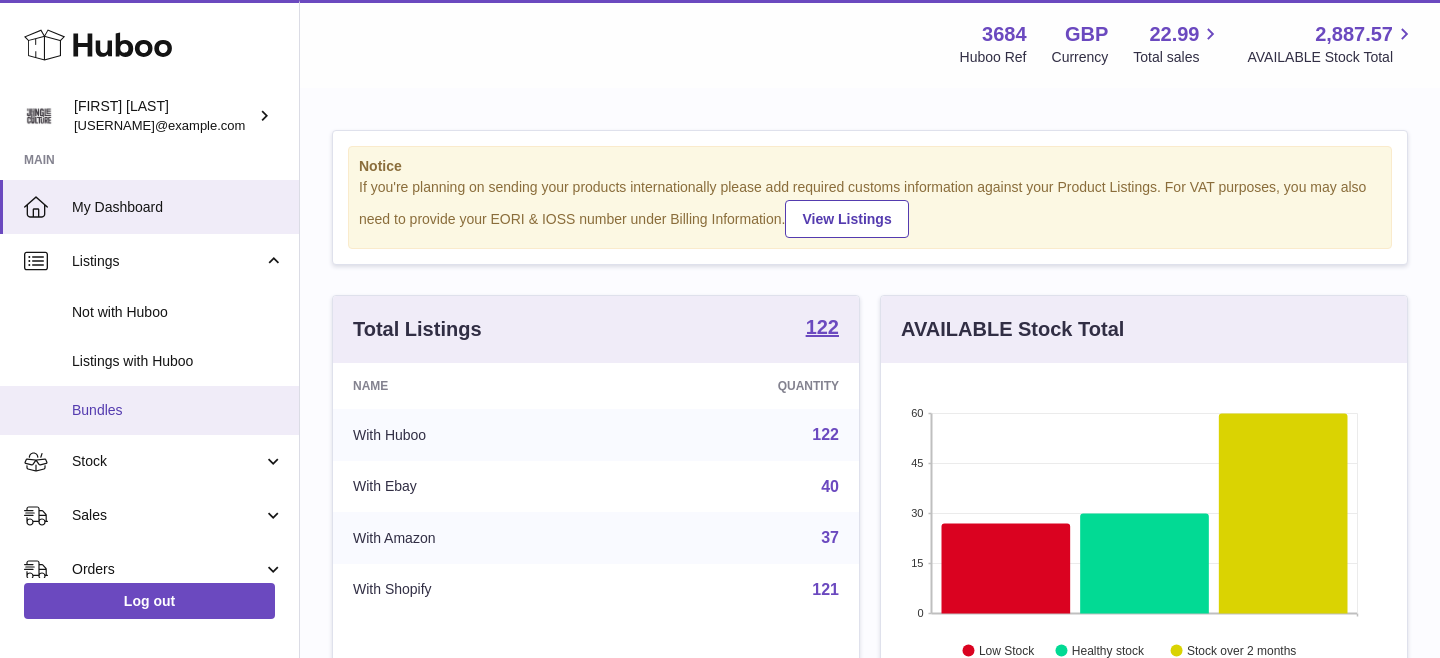 click on "Bundles" at bounding box center (178, 410) 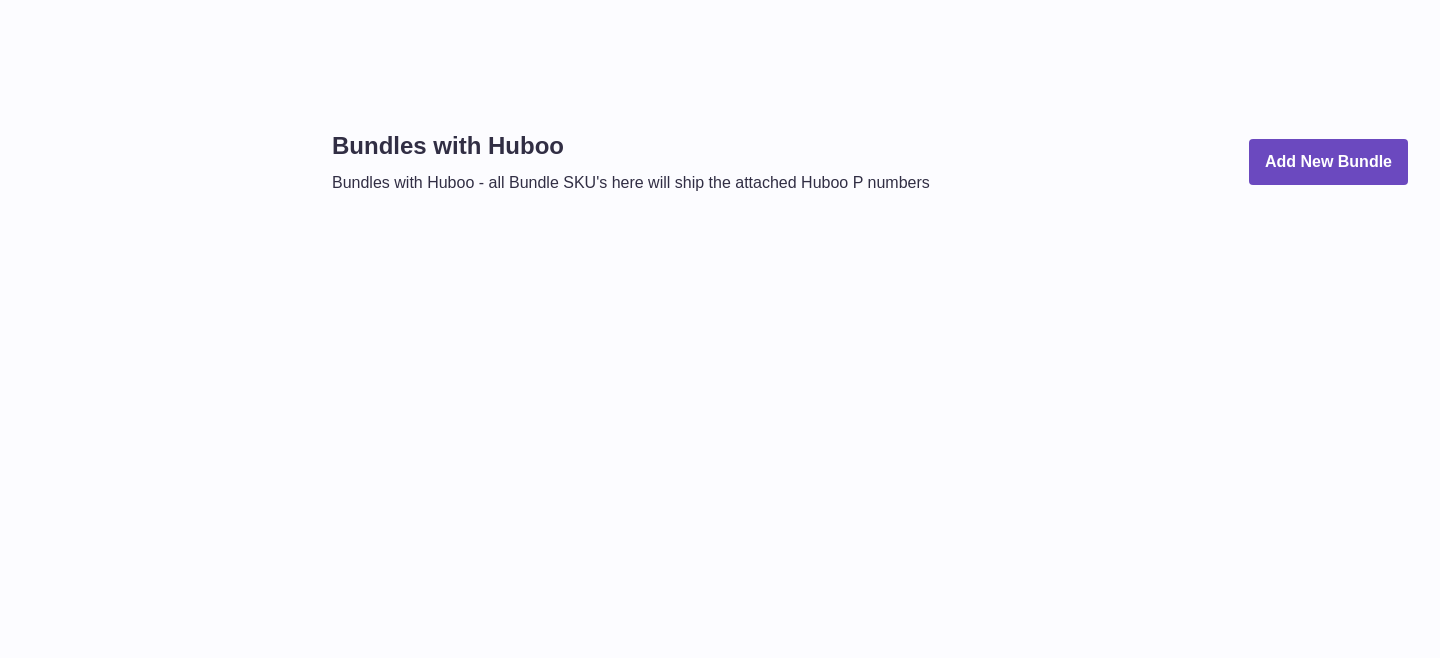 scroll, scrollTop: 0, scrollLeft: 0, axis: both 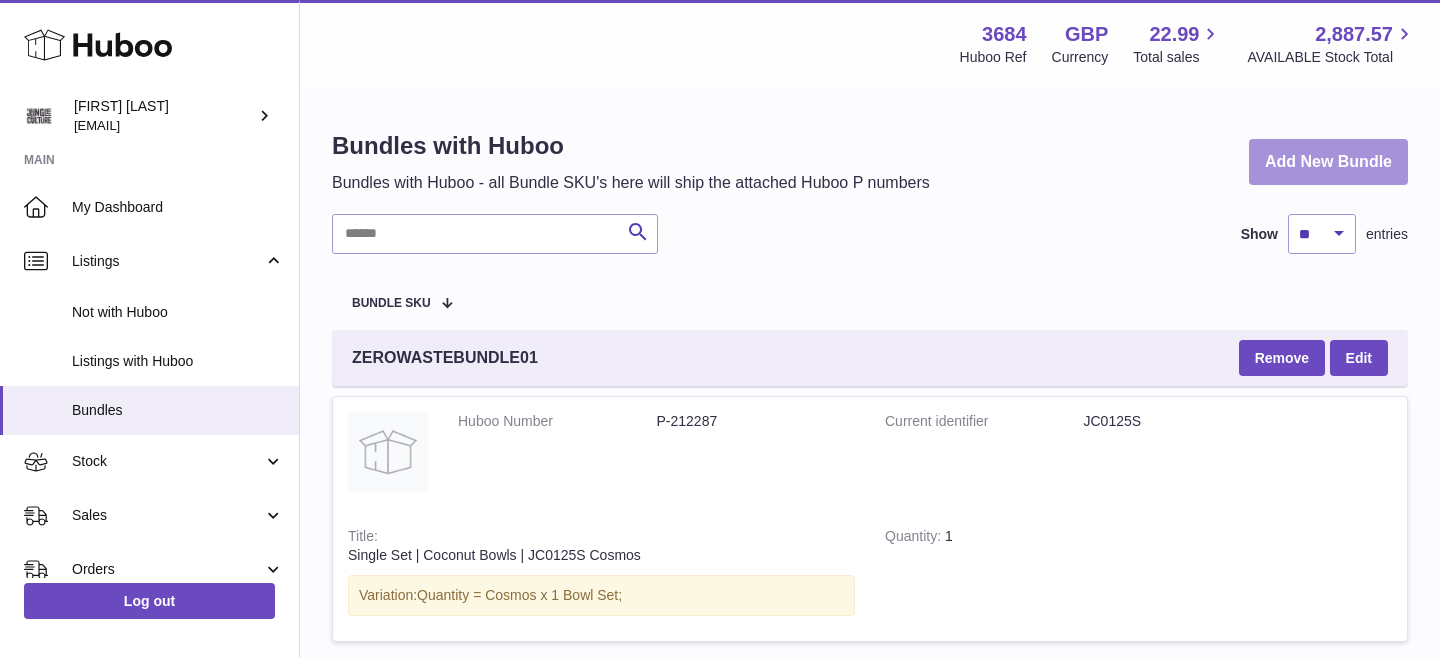 click on "Add New Bundle" at bounding box center [1328, 162] 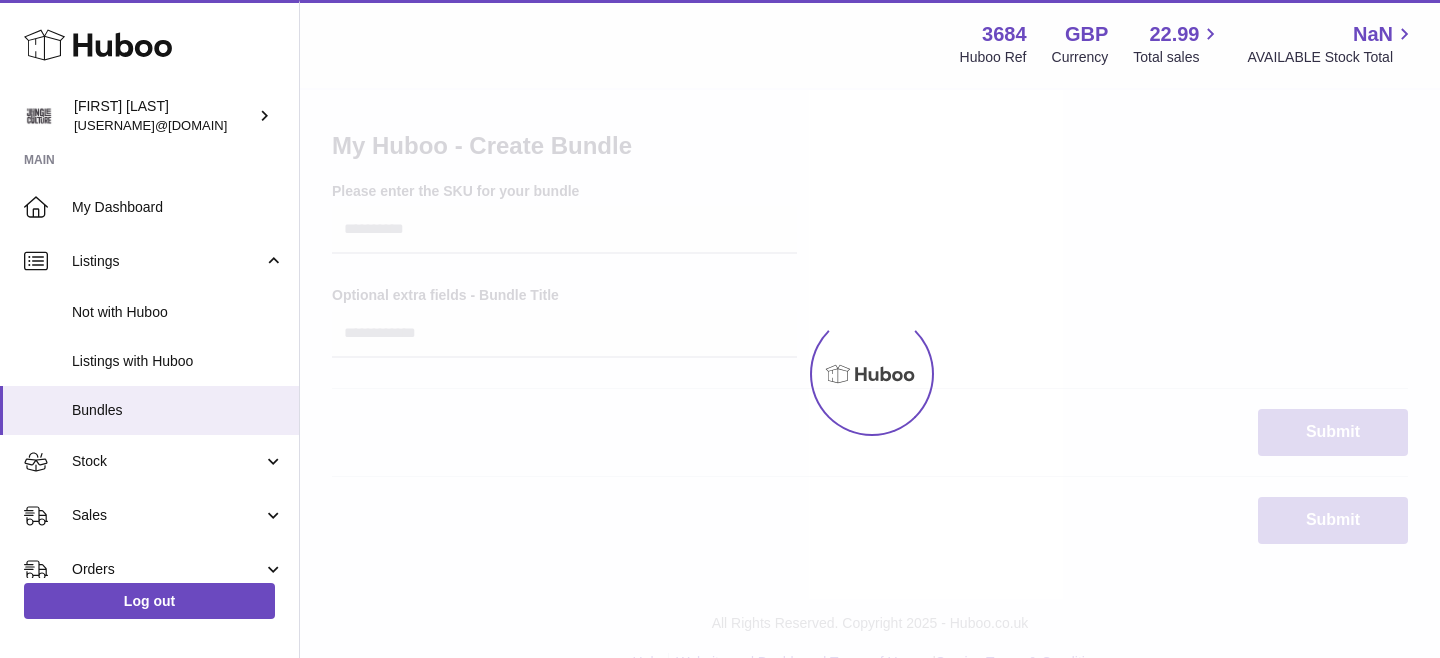 scroll, scrollTop: 0, scrollLeft: 0, axis: both 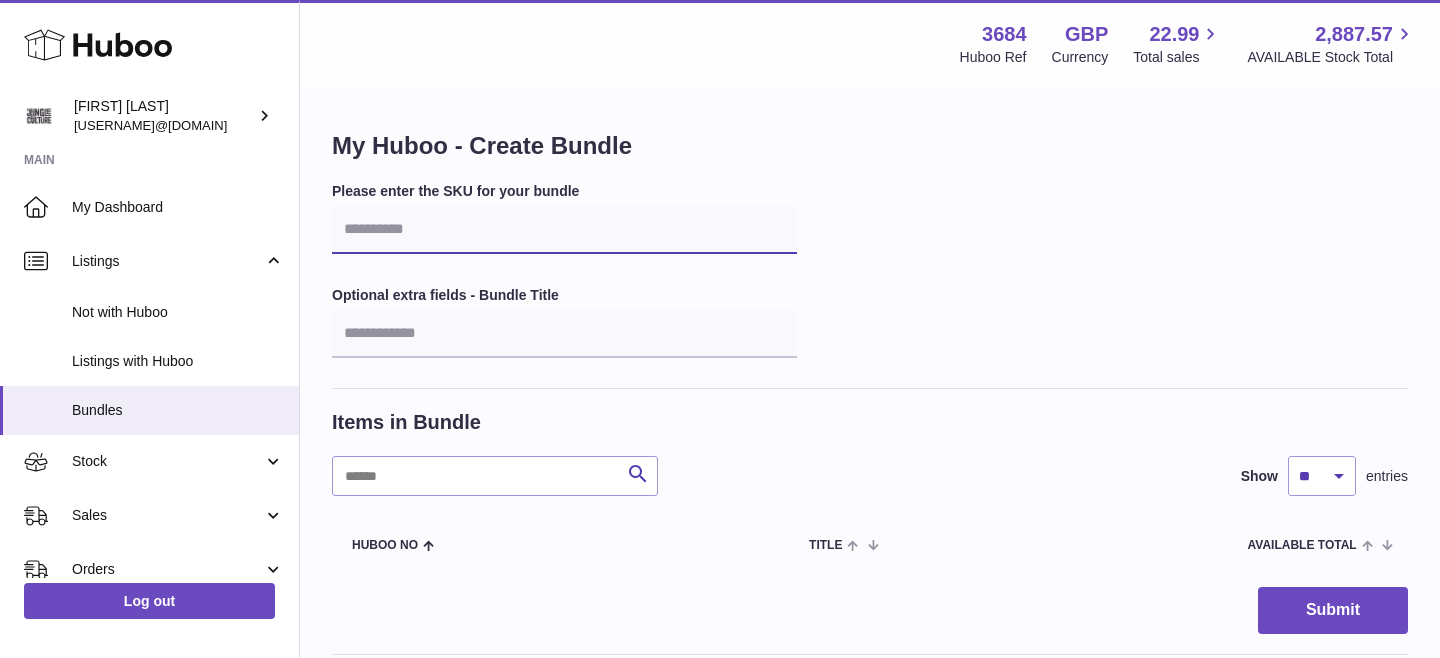 click at bounding box center (564, 230) 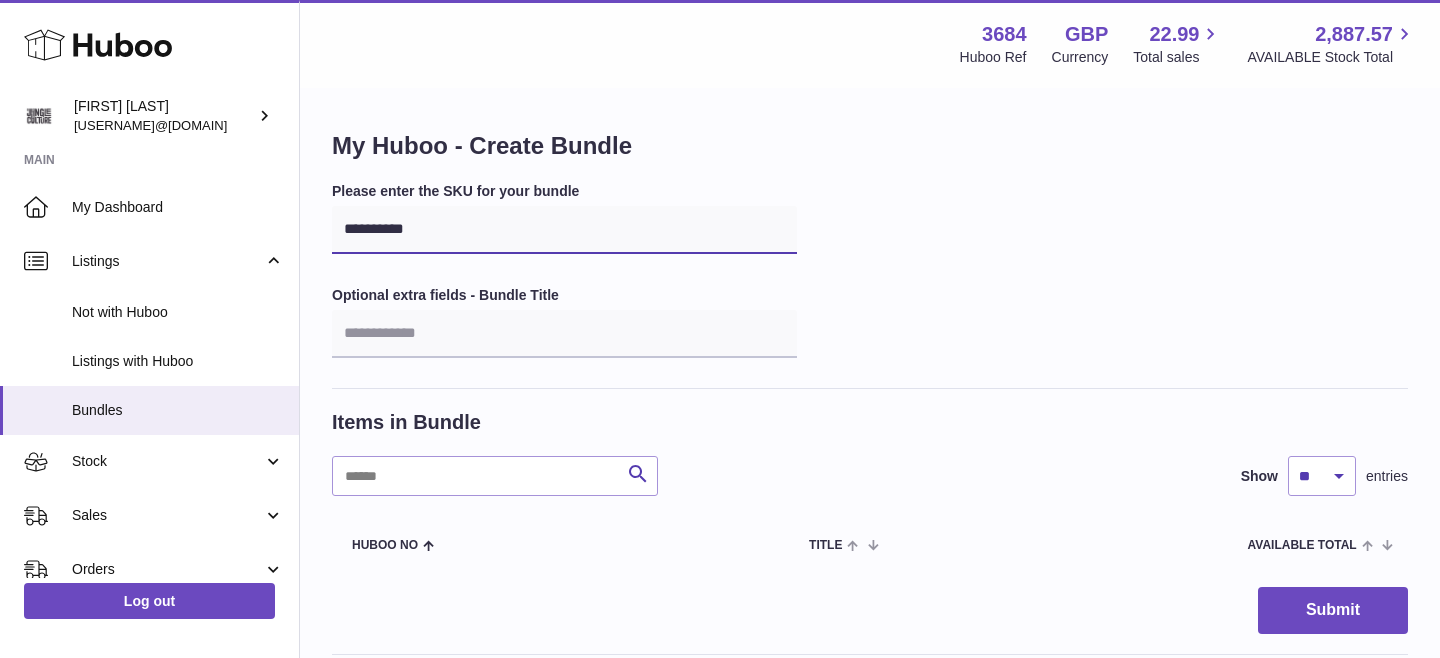 type on "**********" 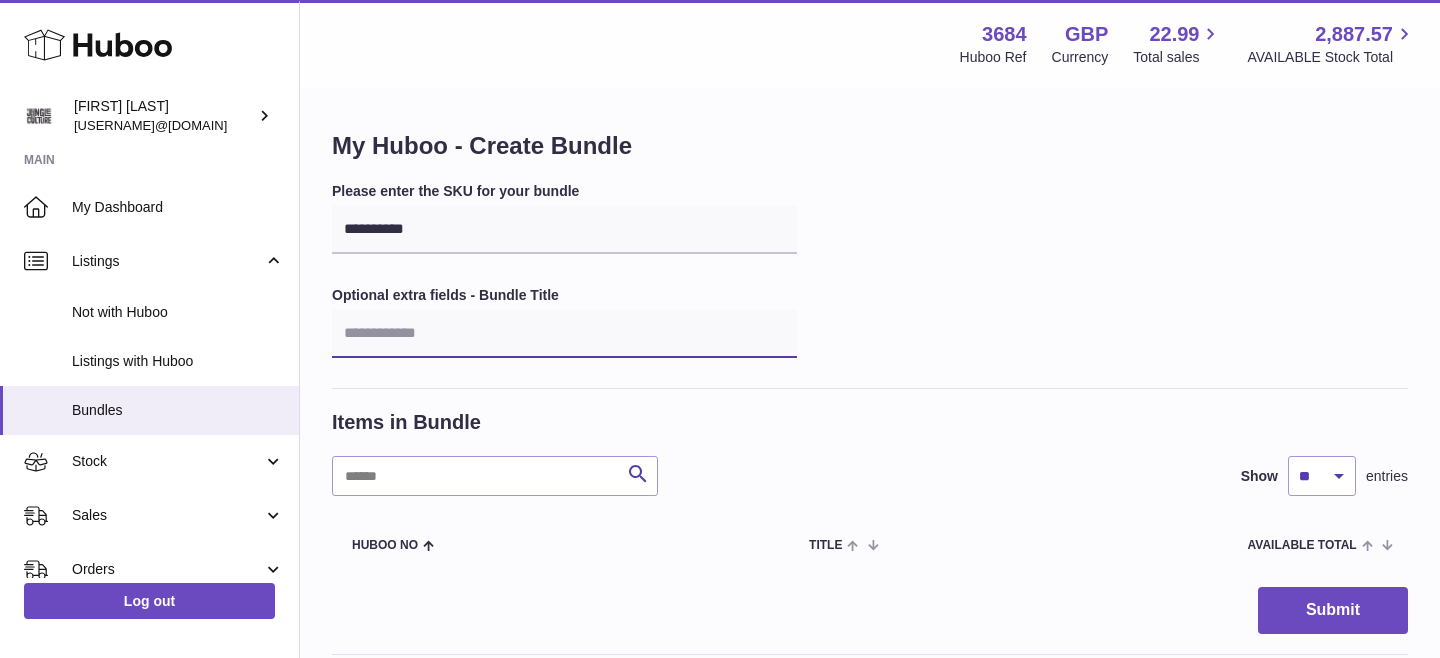 click at bounding box center (564, 334) 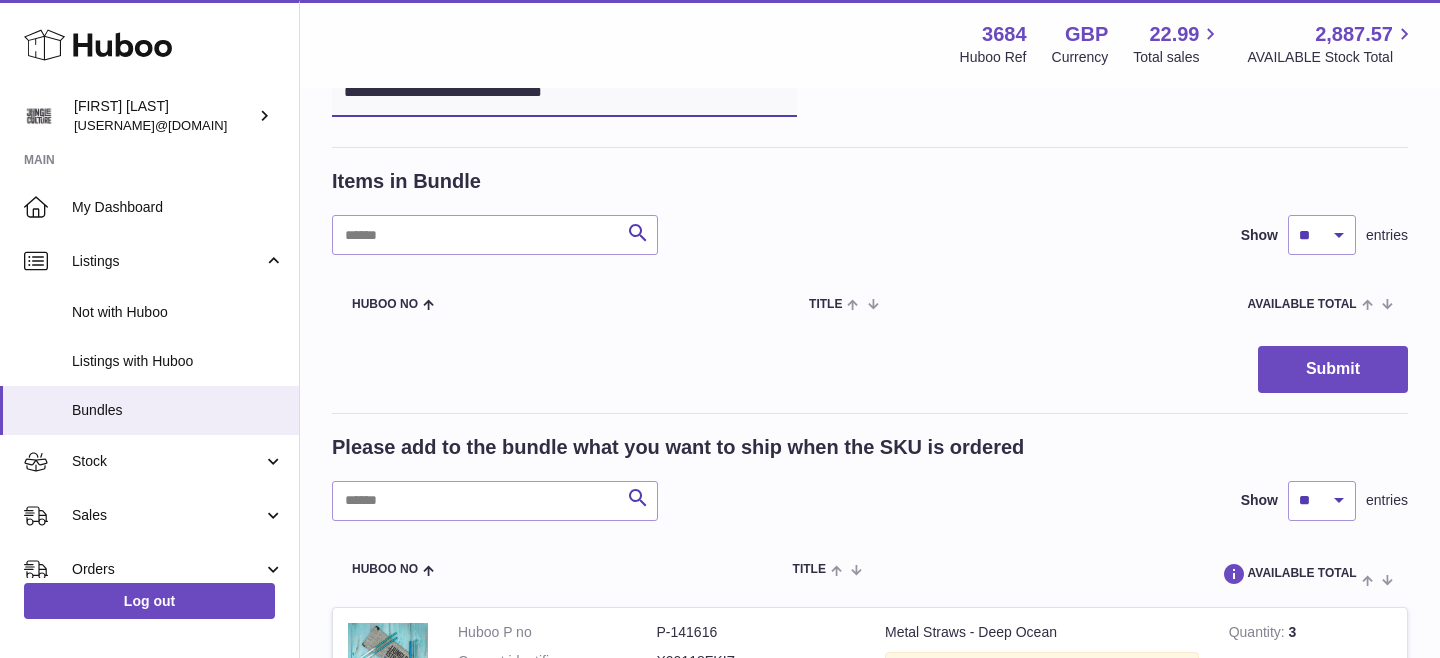 scroll, scrollTop: 362, scrollLeft: 0, axis: vertical 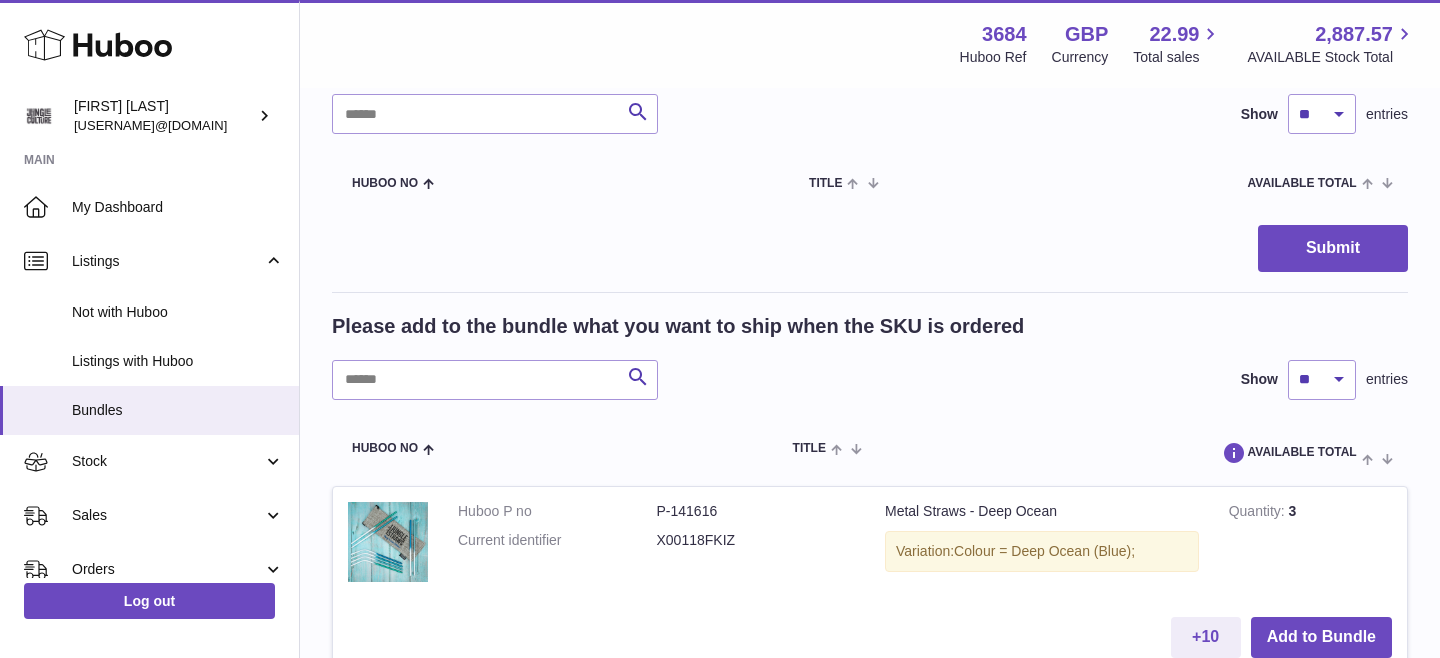 type on "**********" 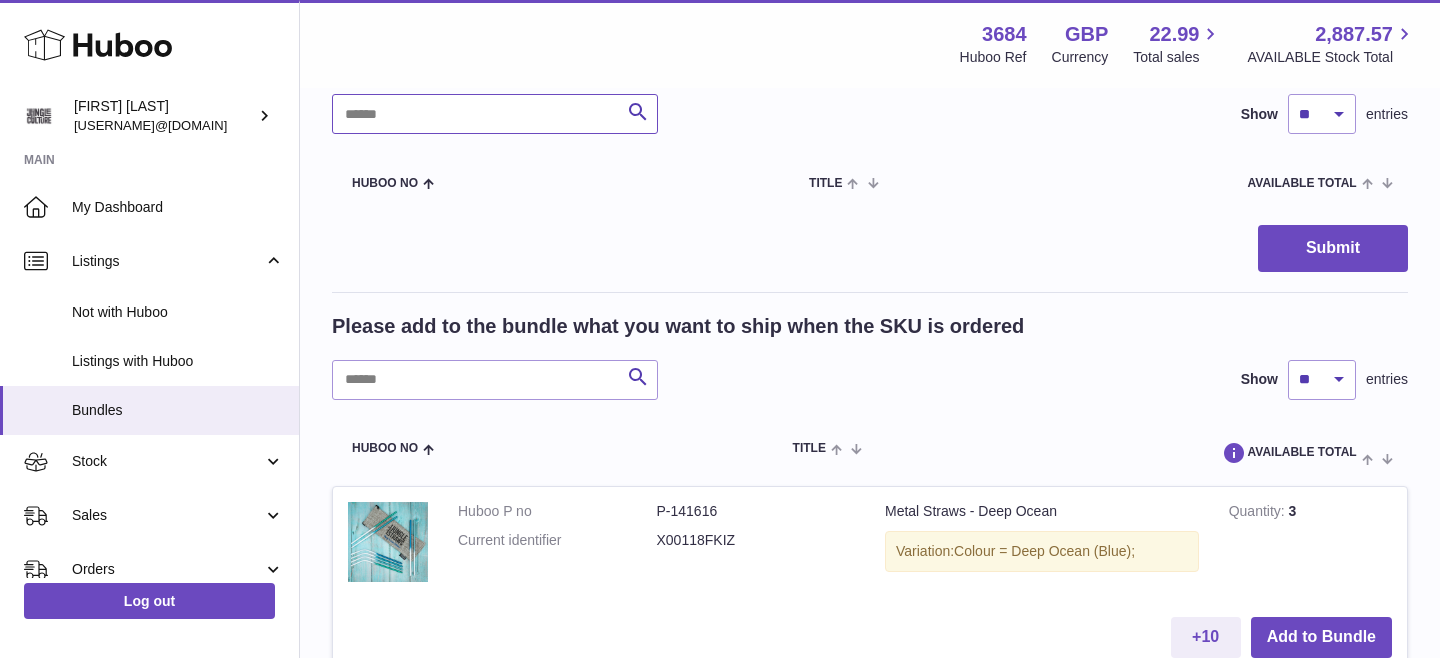 click at bounding box center (495, 114) 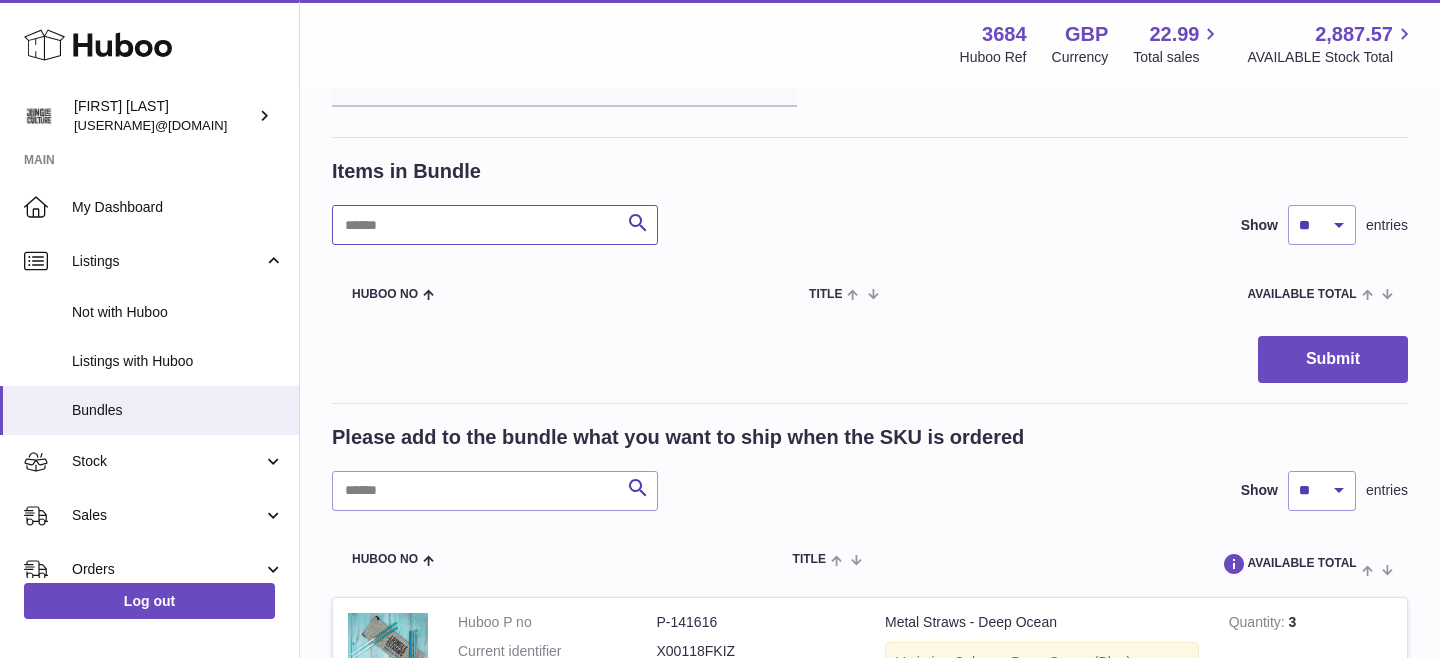 scroll, scrollTop: 247, scrollLeft: 0, axis: vertical 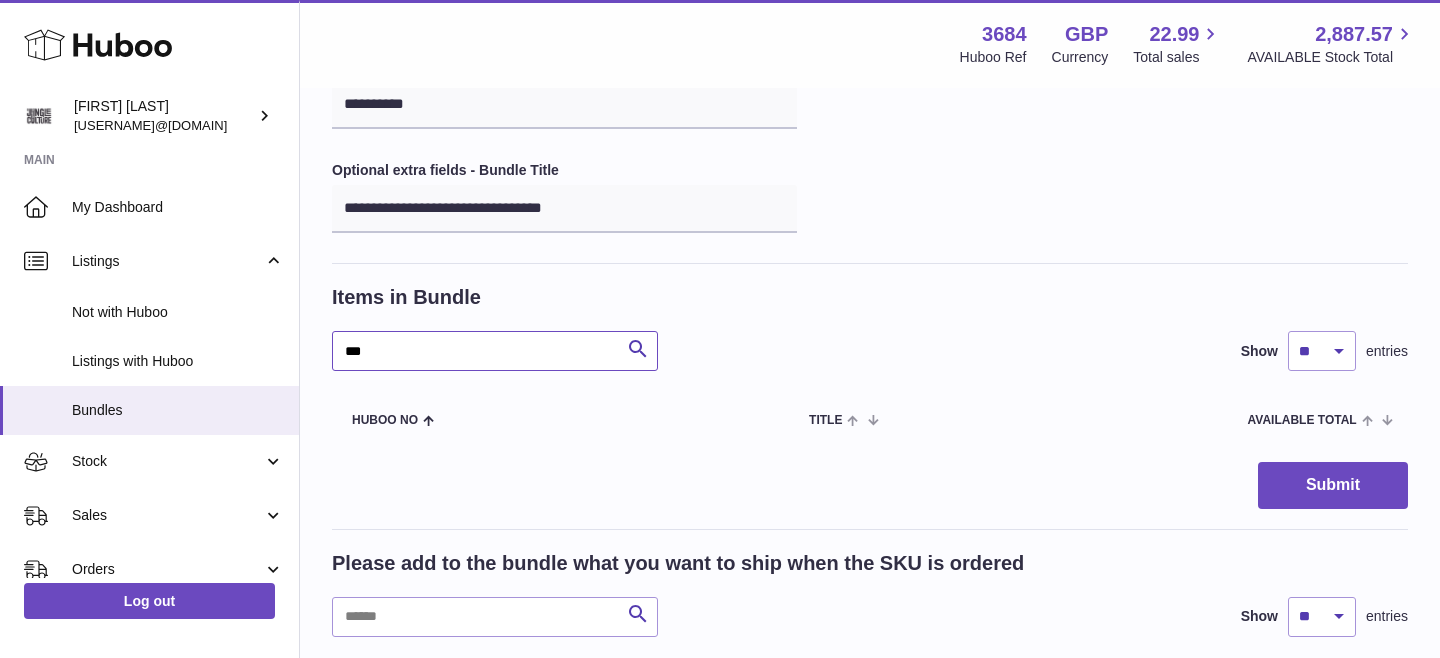 type on "****" 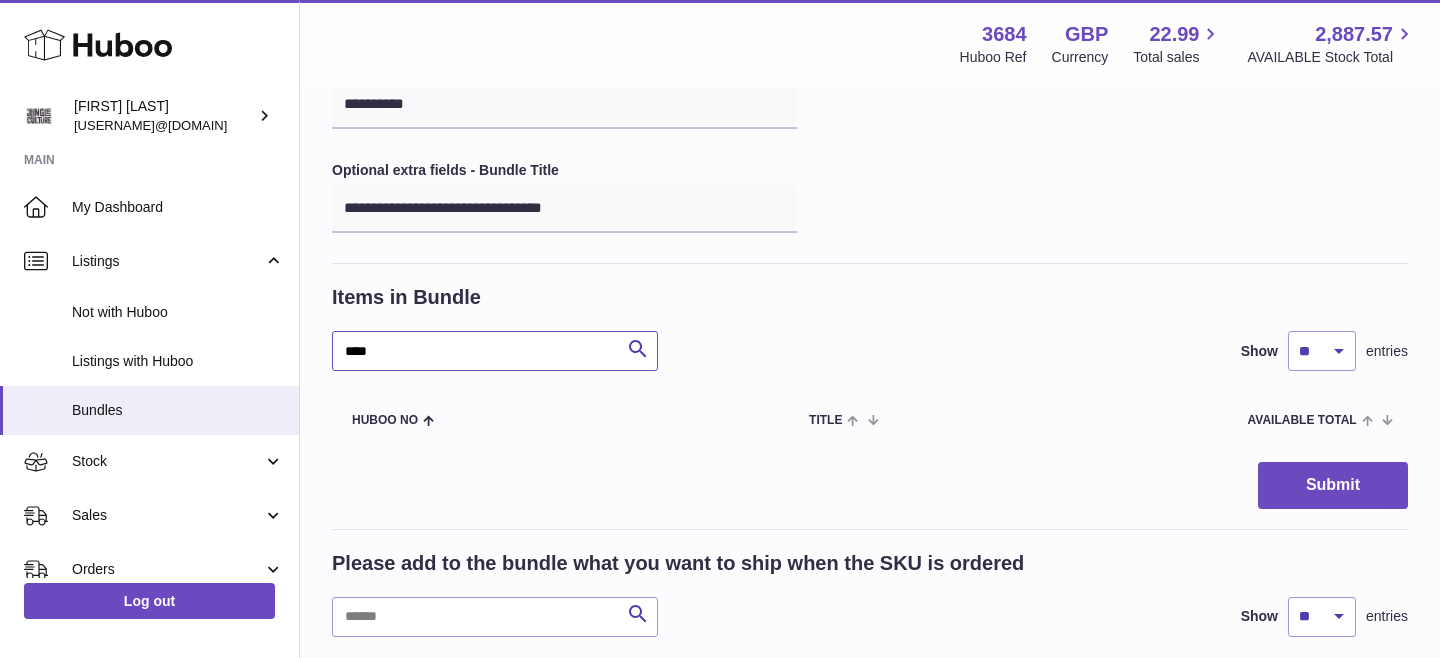 type 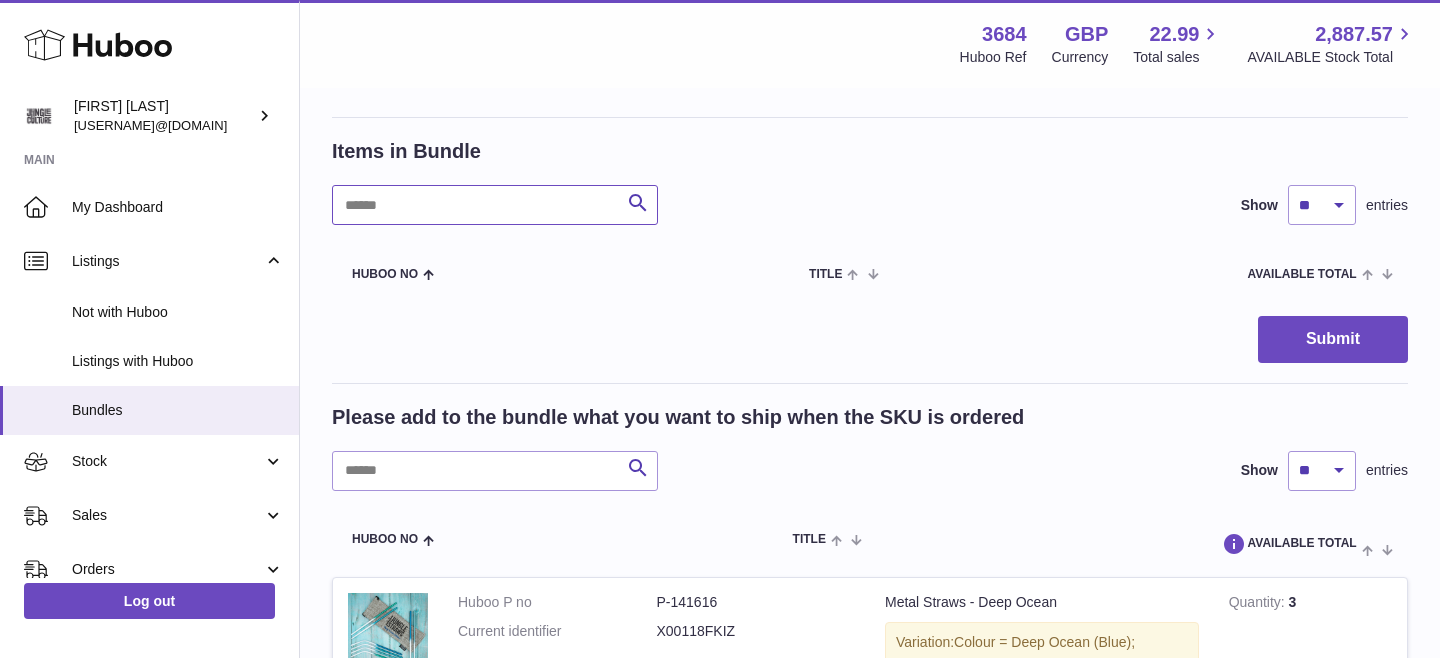scroll, scrollTop: 311, scrollLeft: 0, axis: vertical 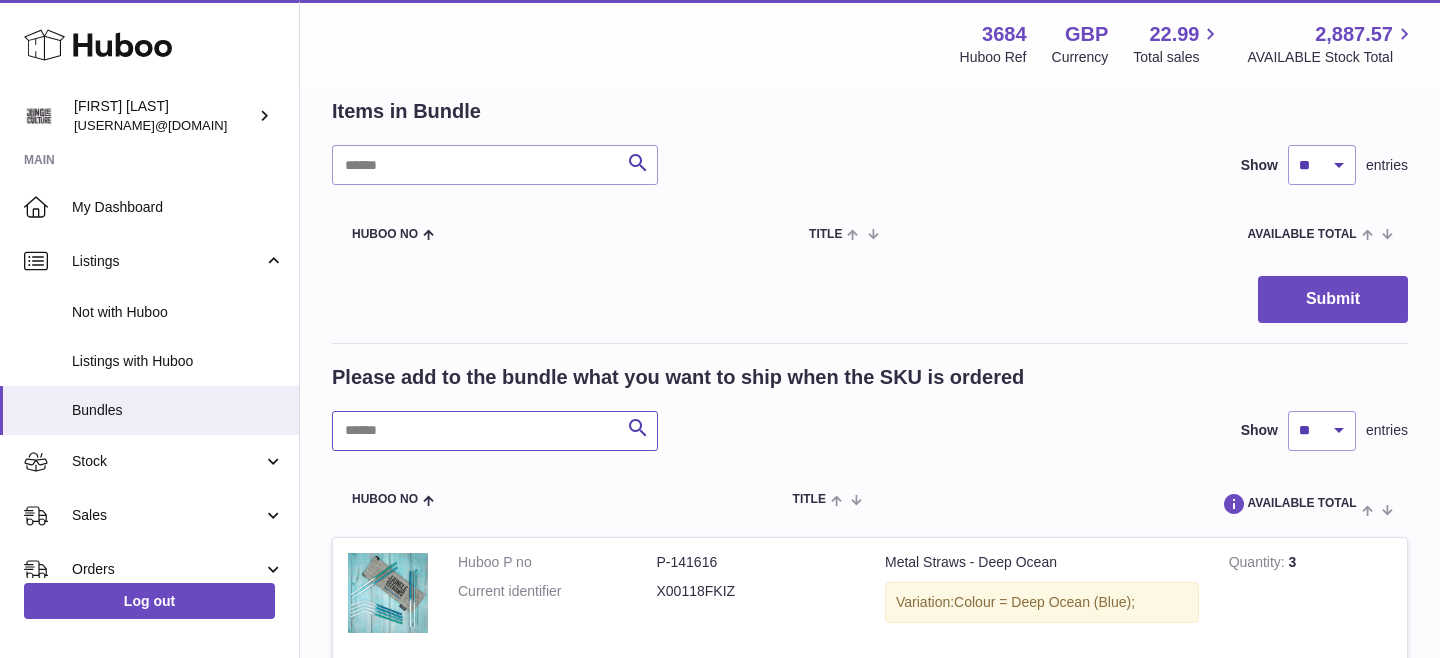 click at bounding box center [495, 431] 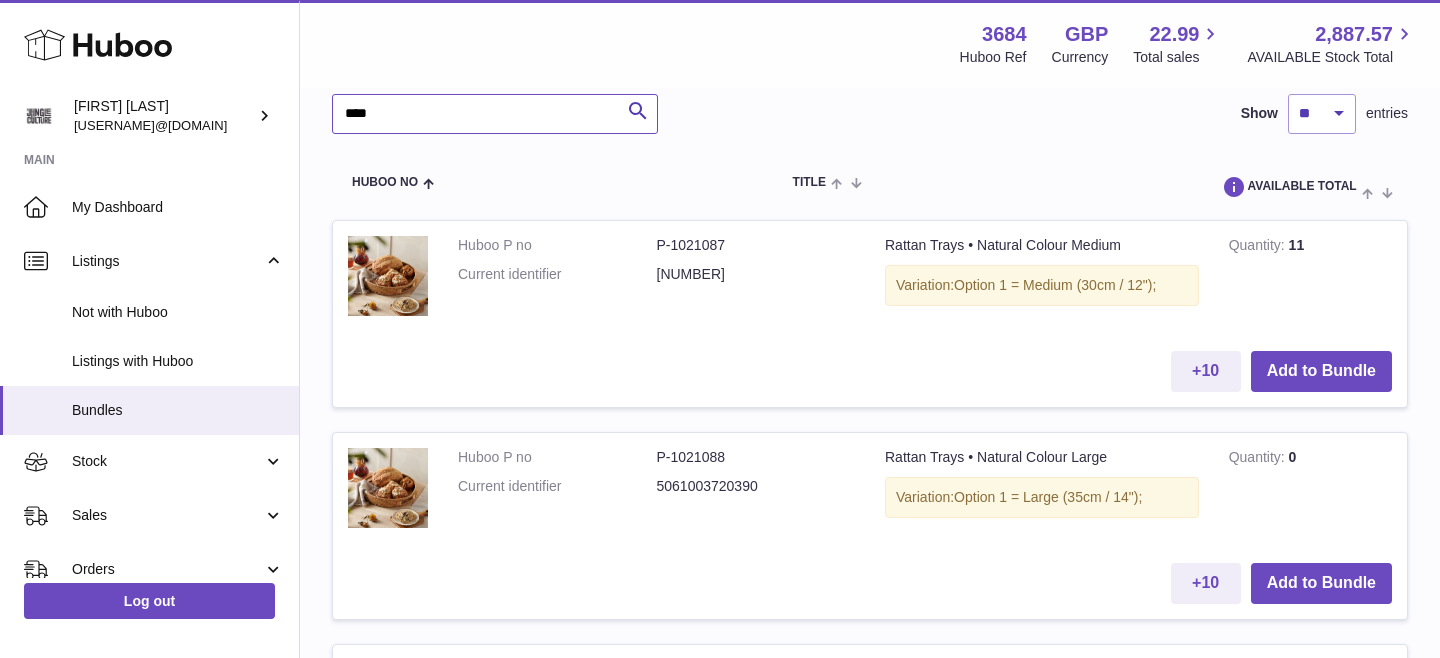 scroll, scrollTop: 654, scrollLeft: 0, axis: vertical 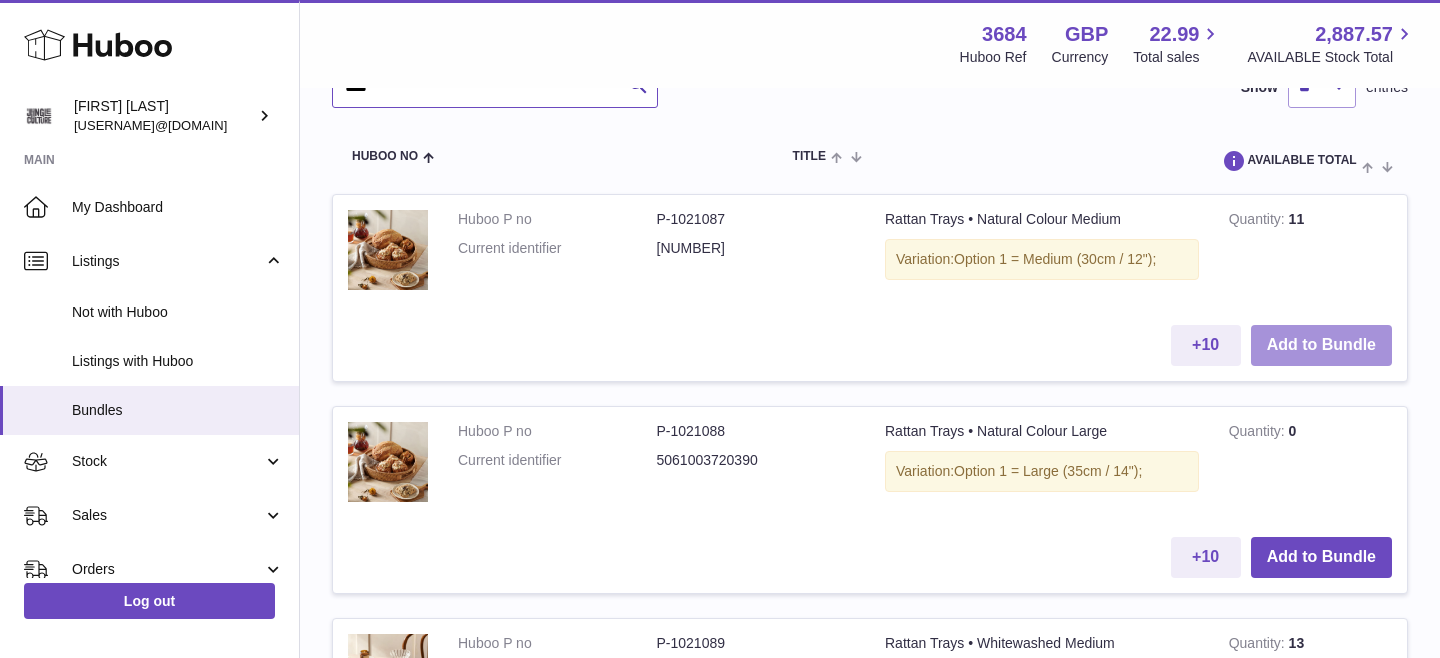 type on "****" 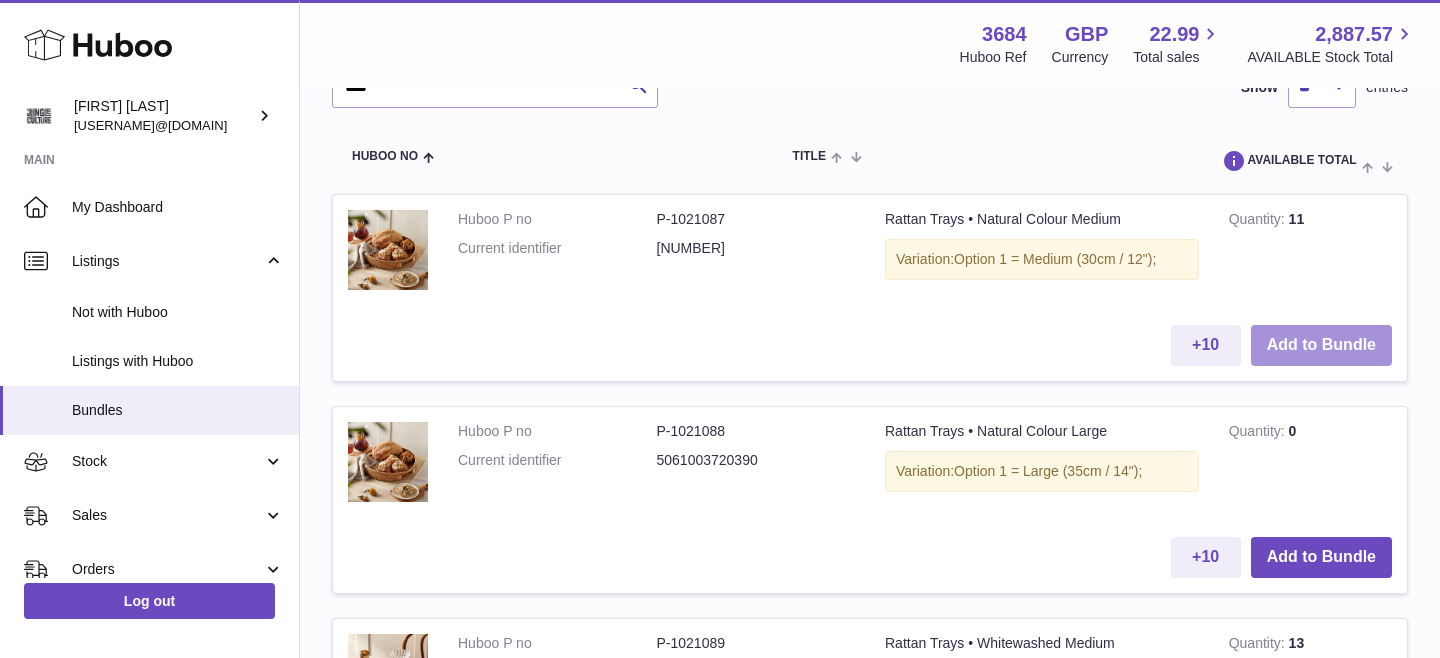 click on "Add to Bundle" at bounding box center (1321, 345) 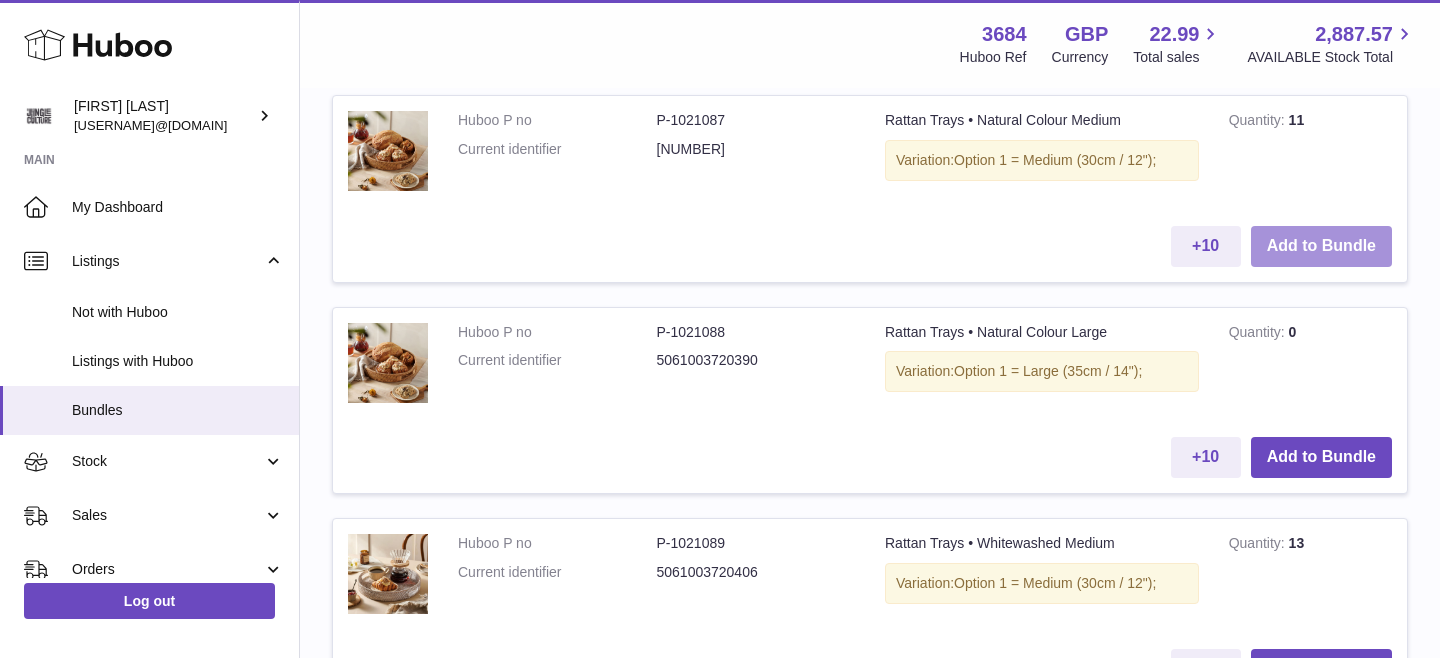 scroll, scrollTop: 986, scrollLeft: 0, axis: vertical 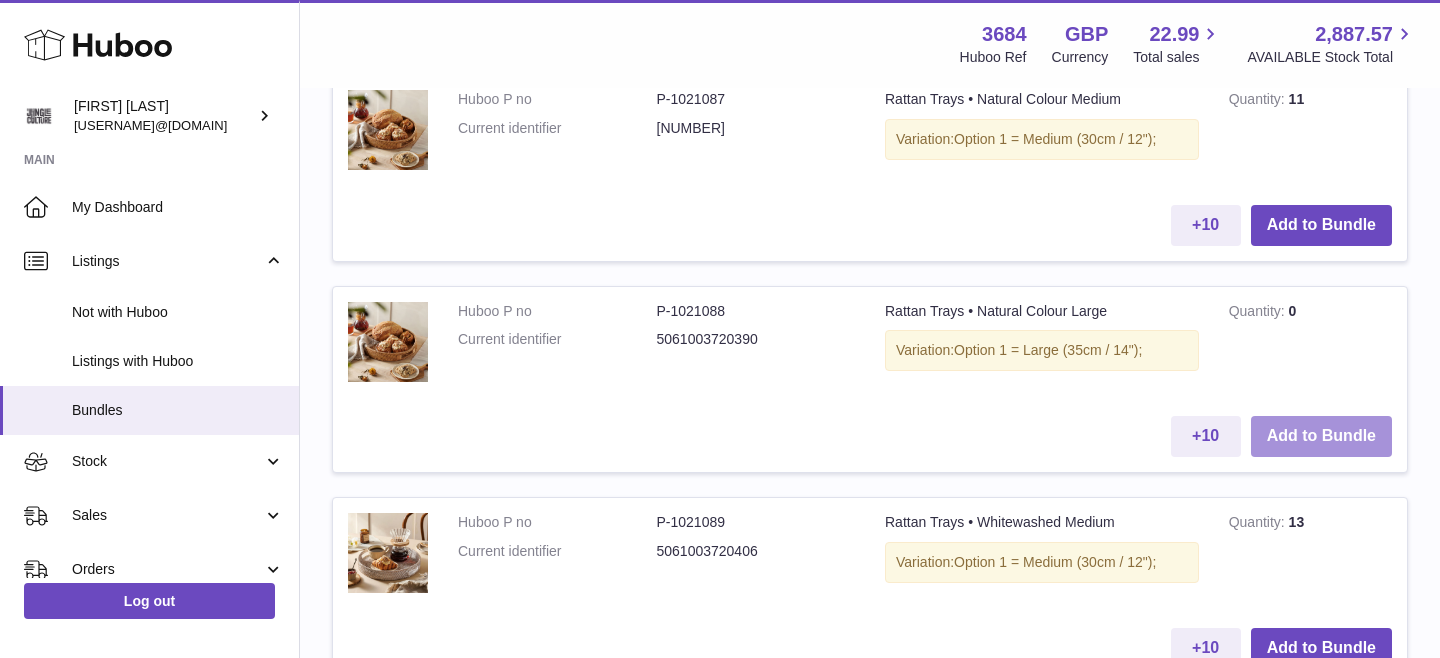 click on "Add to Bundle" at bounding box center [1321, 436] 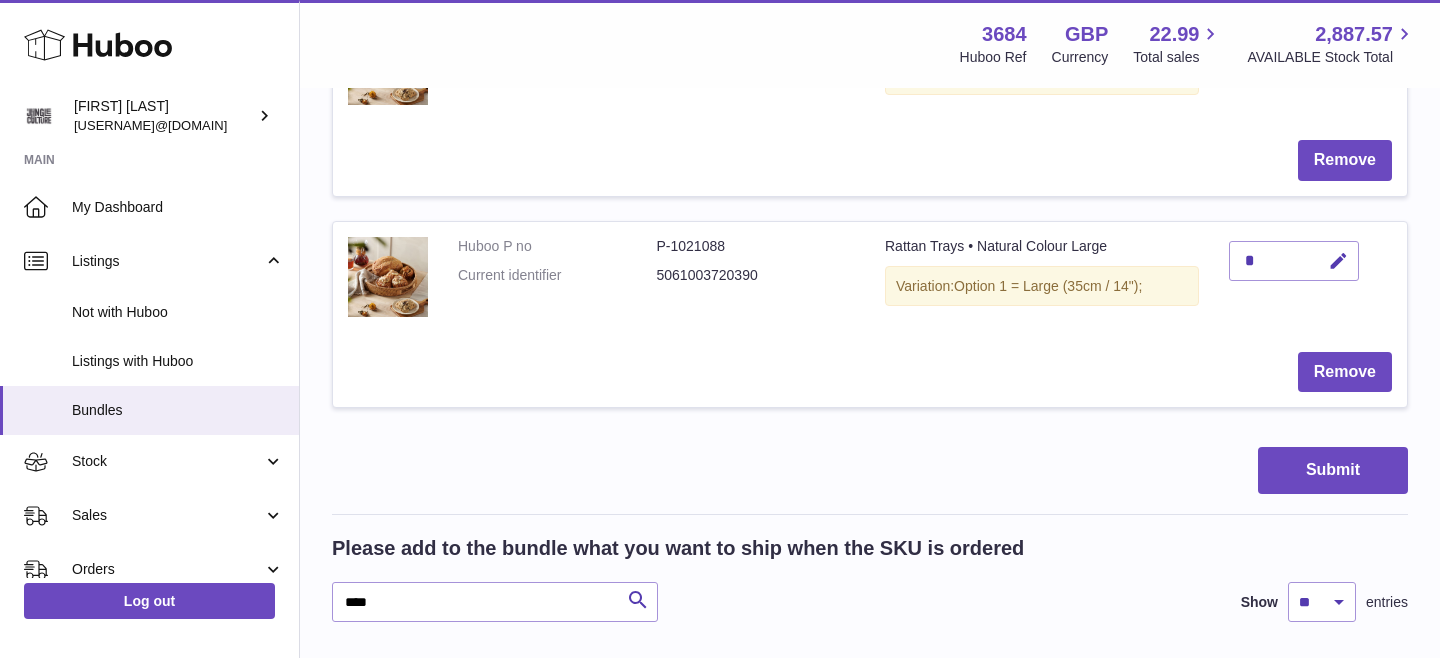 scroll, scrollTop: 634, scrollLeft: 0, axis: vertical 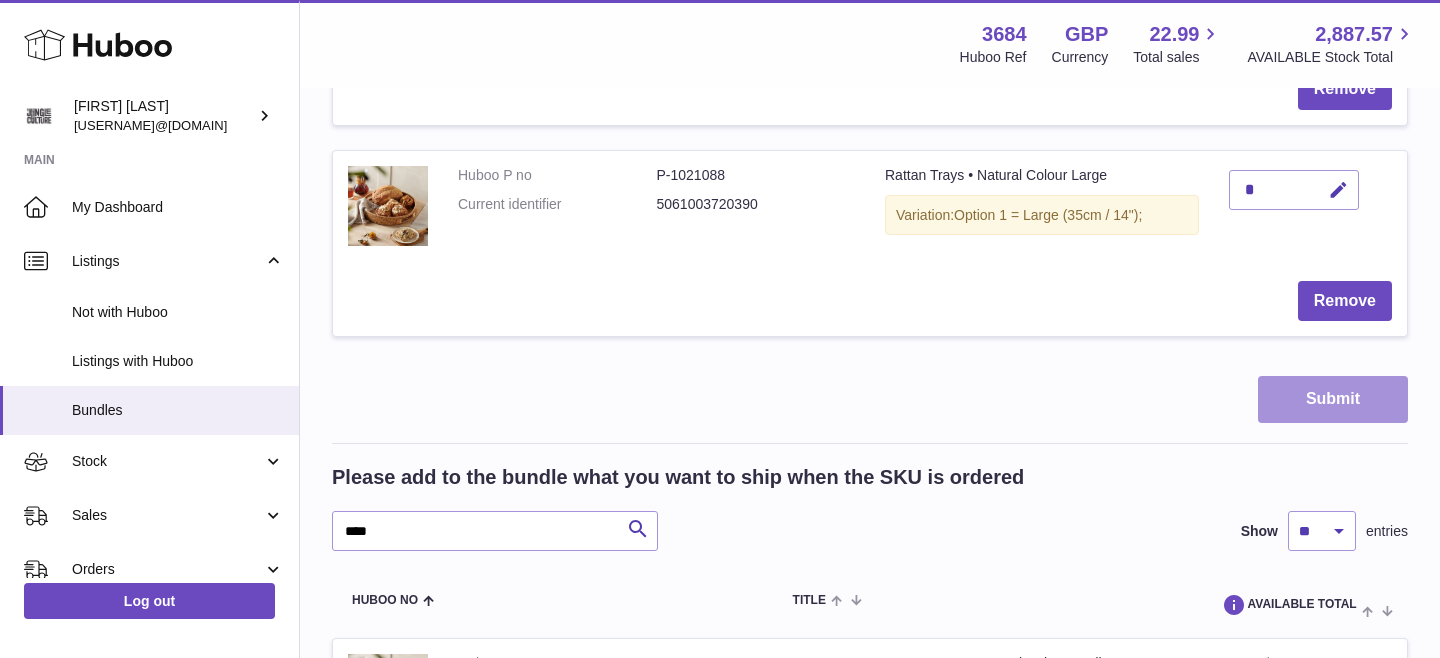click on "Submit" at bounding box center [1333, 399] 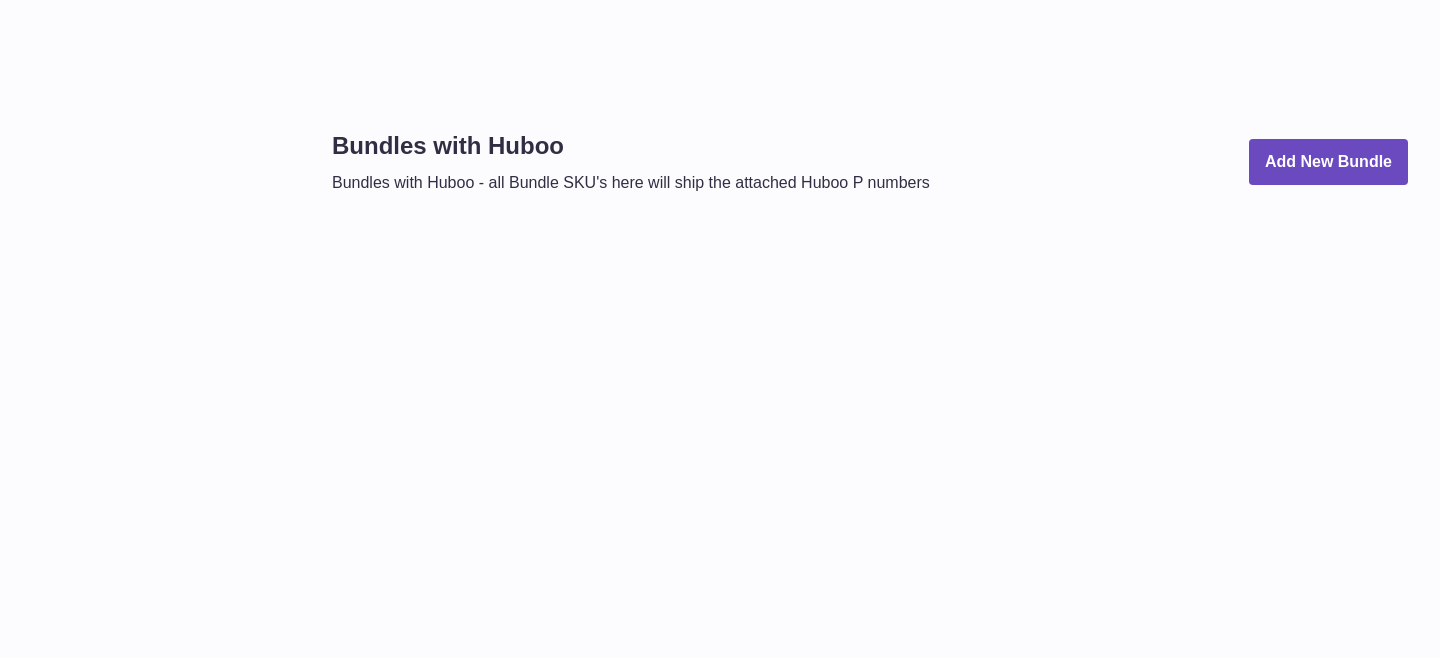 scroll, scrollTop: 0, scrollLeft: 0, axis: both 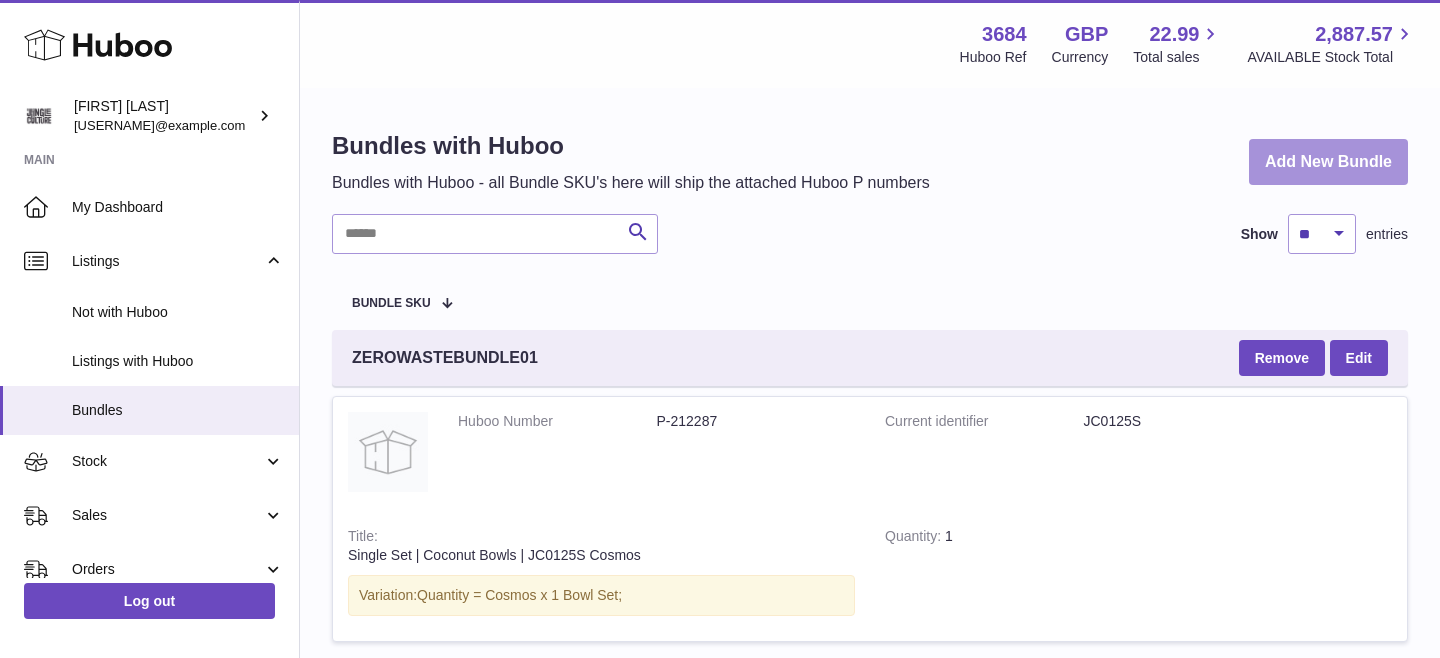 click on "Add New Bundle" at bounding box center (1328, 162) 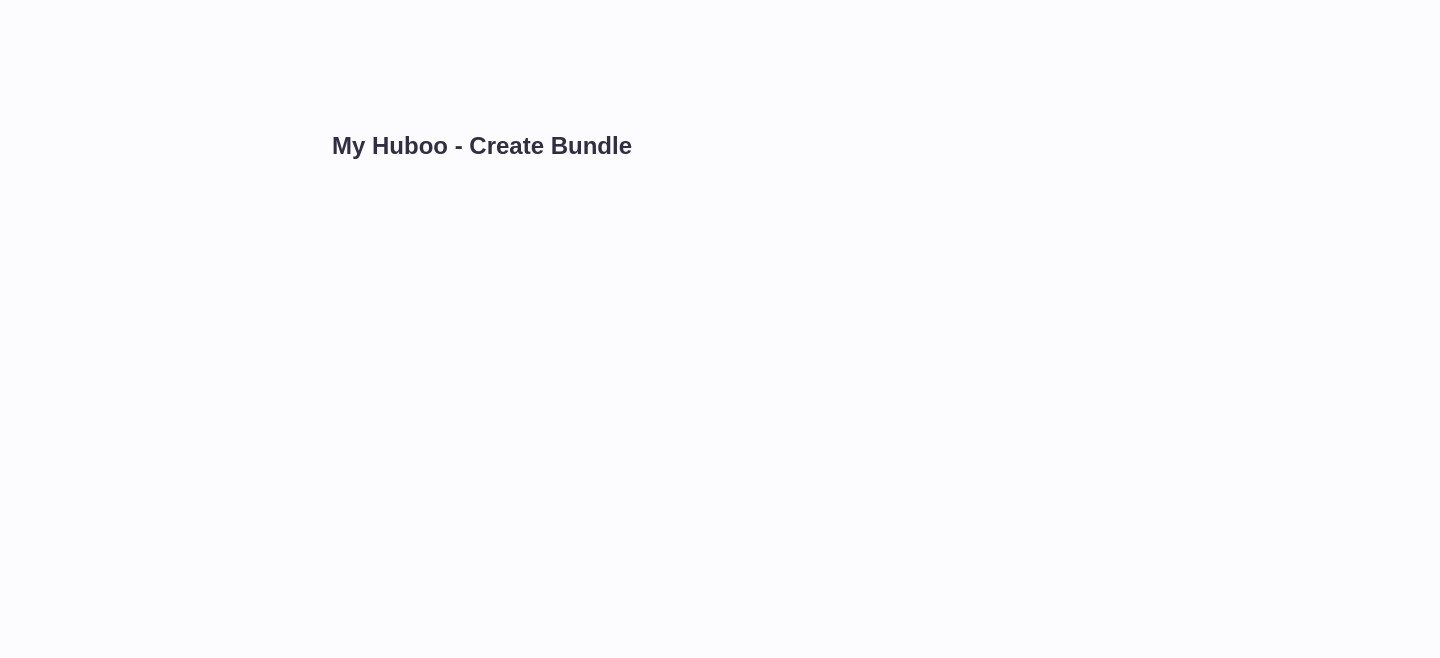 scroll, scrollTop: 0, scrollLeft: 0, axis: both 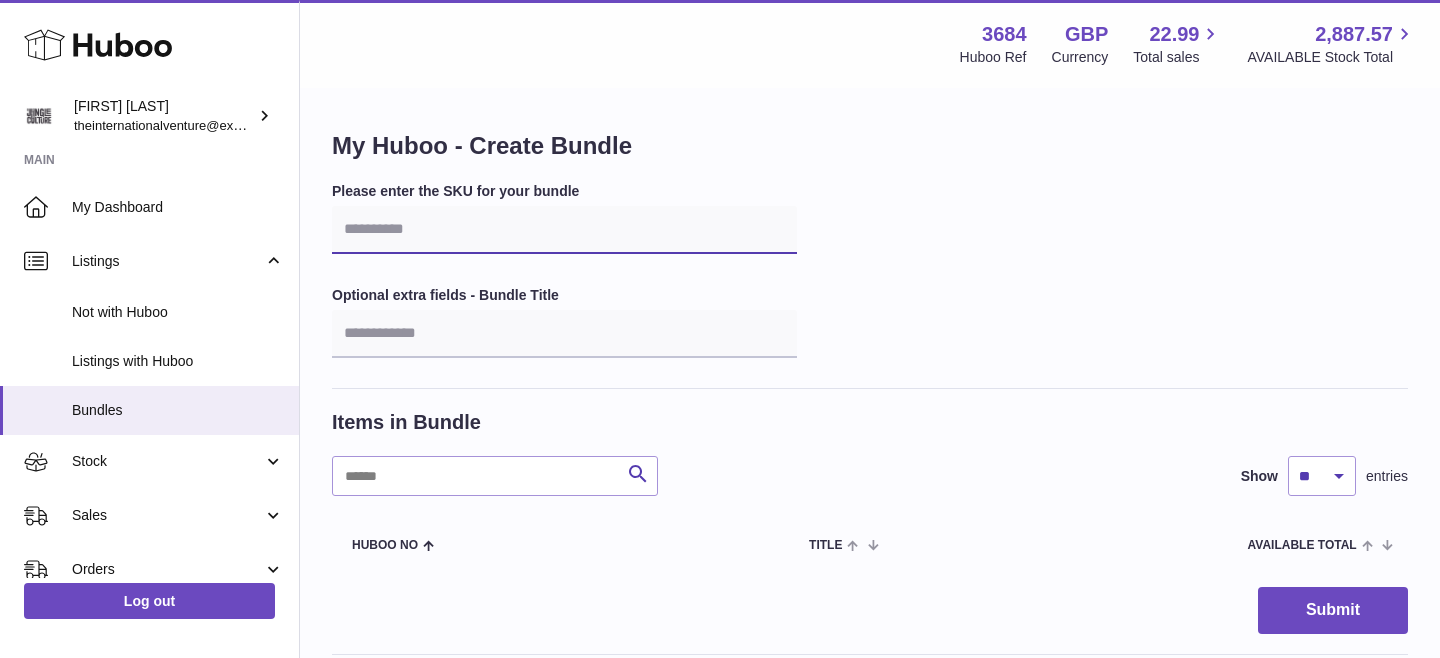 click at bounding box center (564, 230) 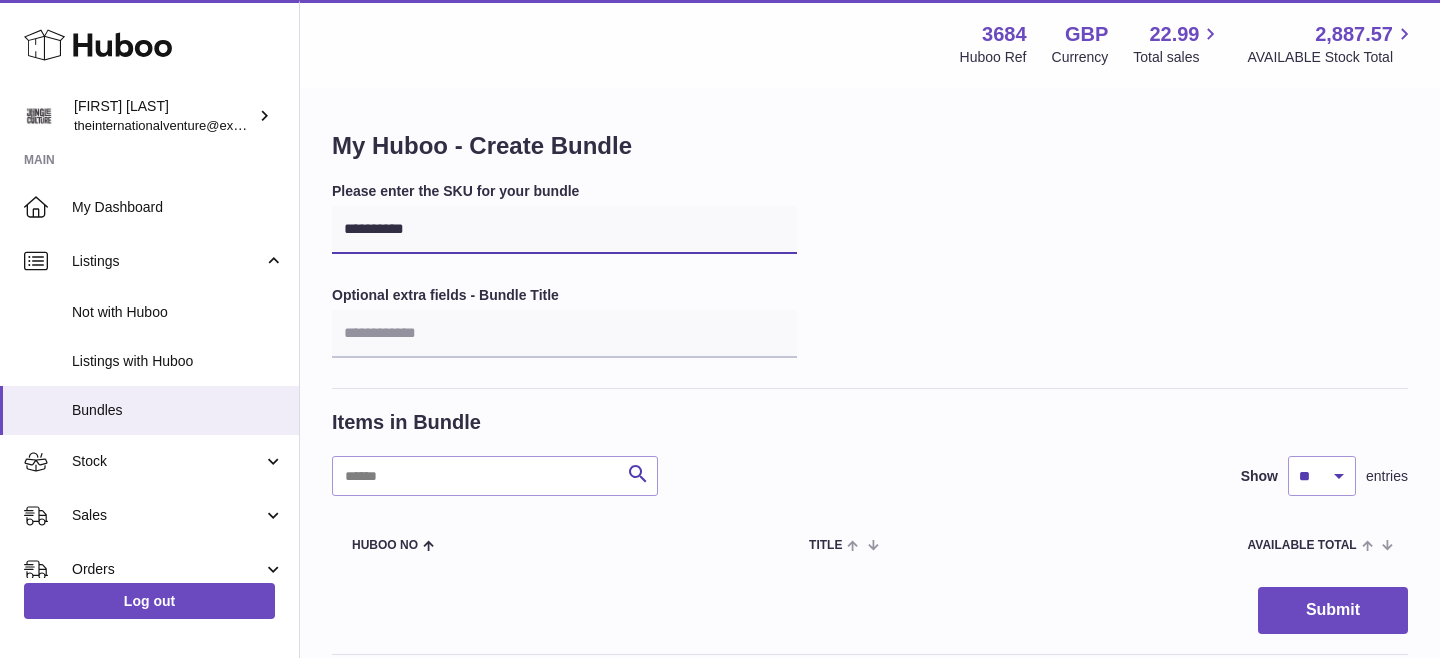 type on "**********" 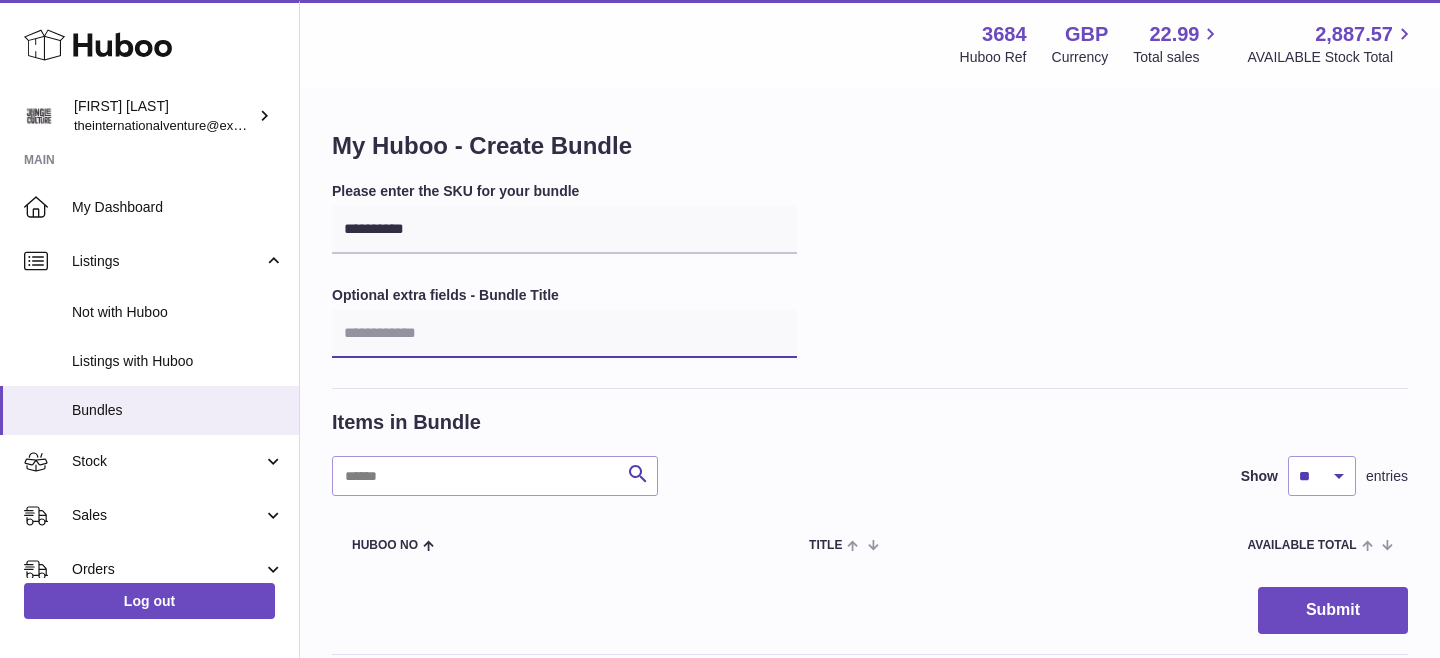 click at bounding box center [564, 334] 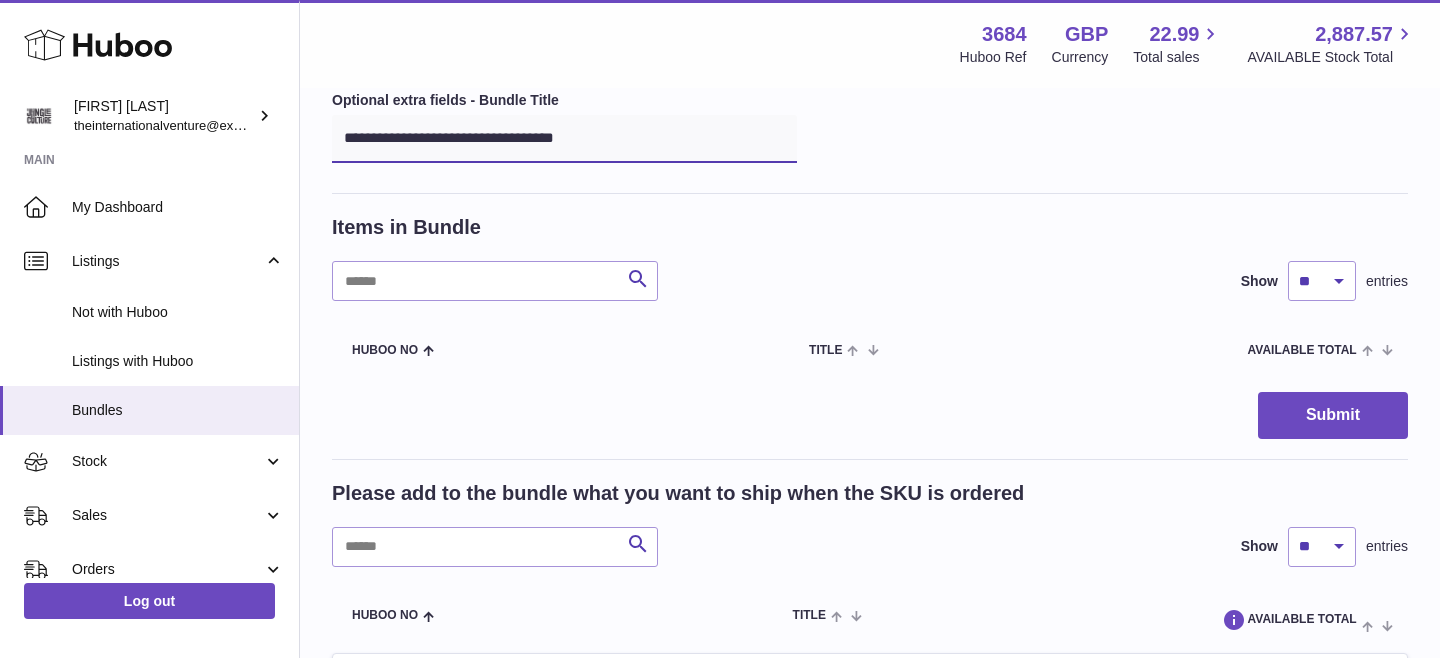 scroll, scrollTop: 380, scrollLeft: 0, axis: vertical 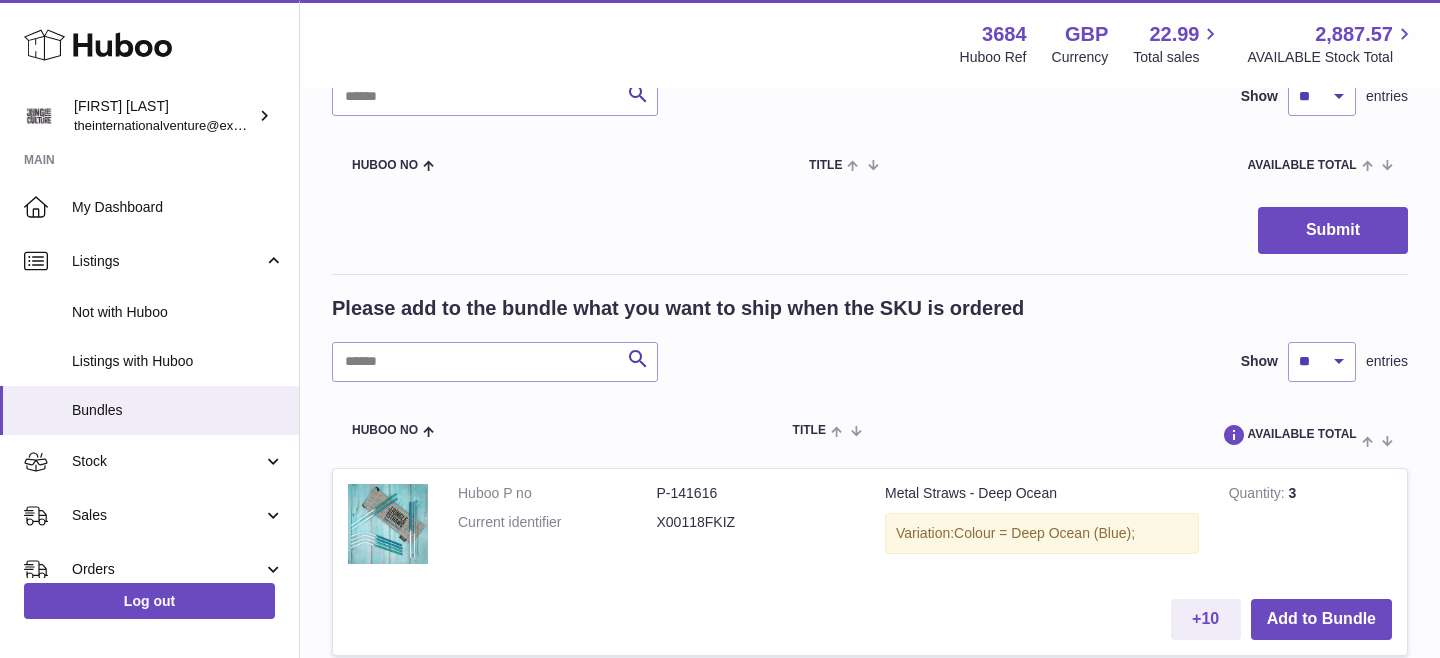 type on "**********" 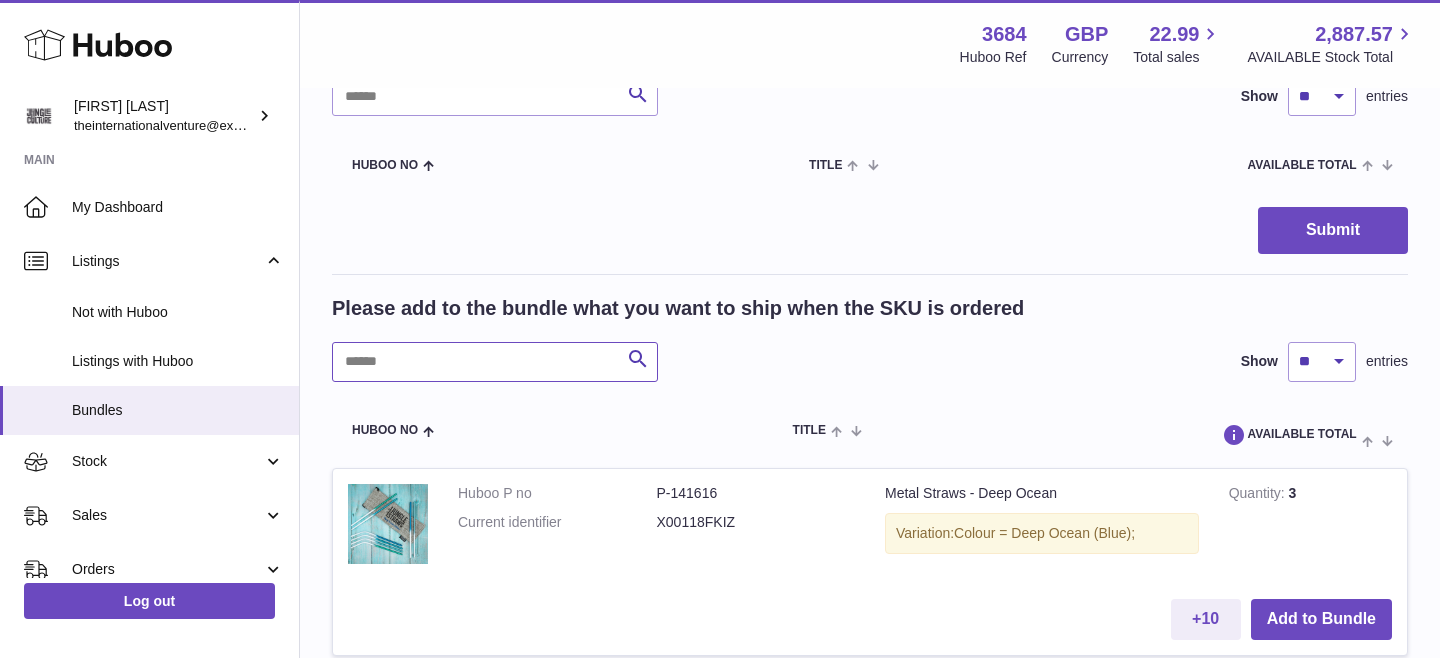 click at bounding box center (495, 362) 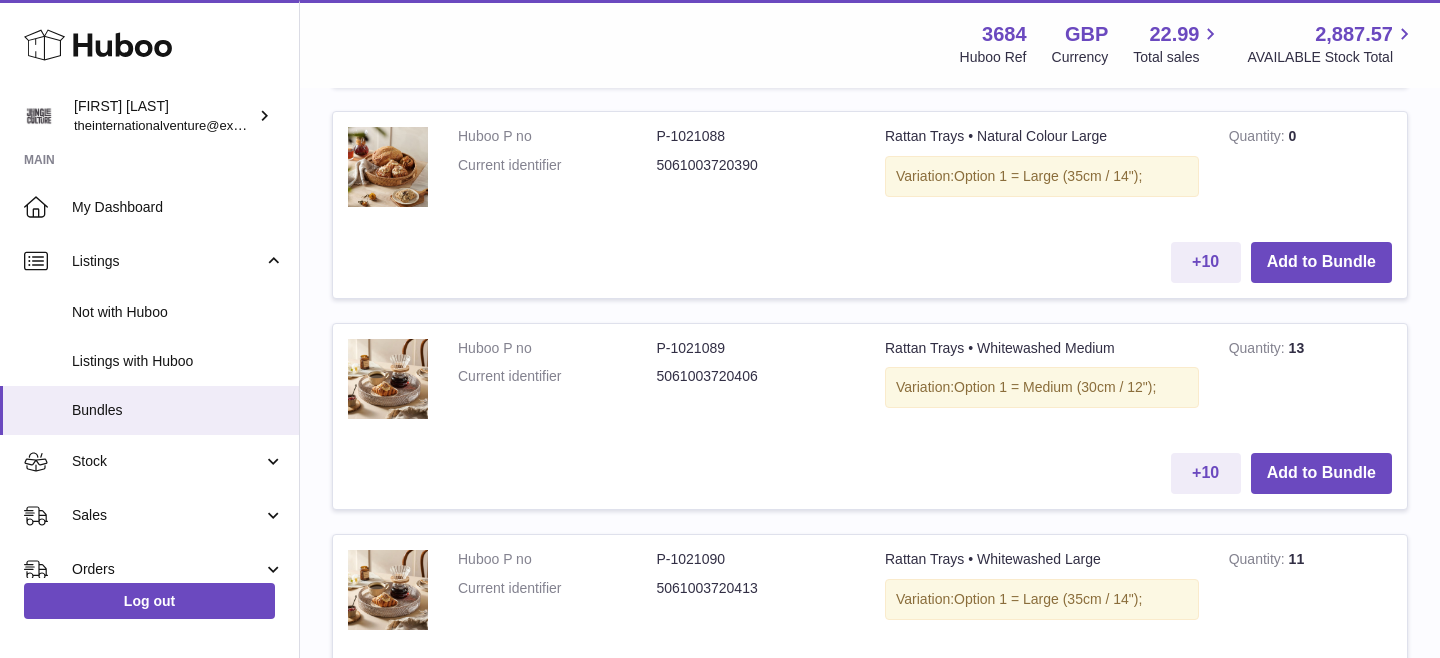 scroll, scrollTop: 994, scrollLeft: 0, axis: vertical 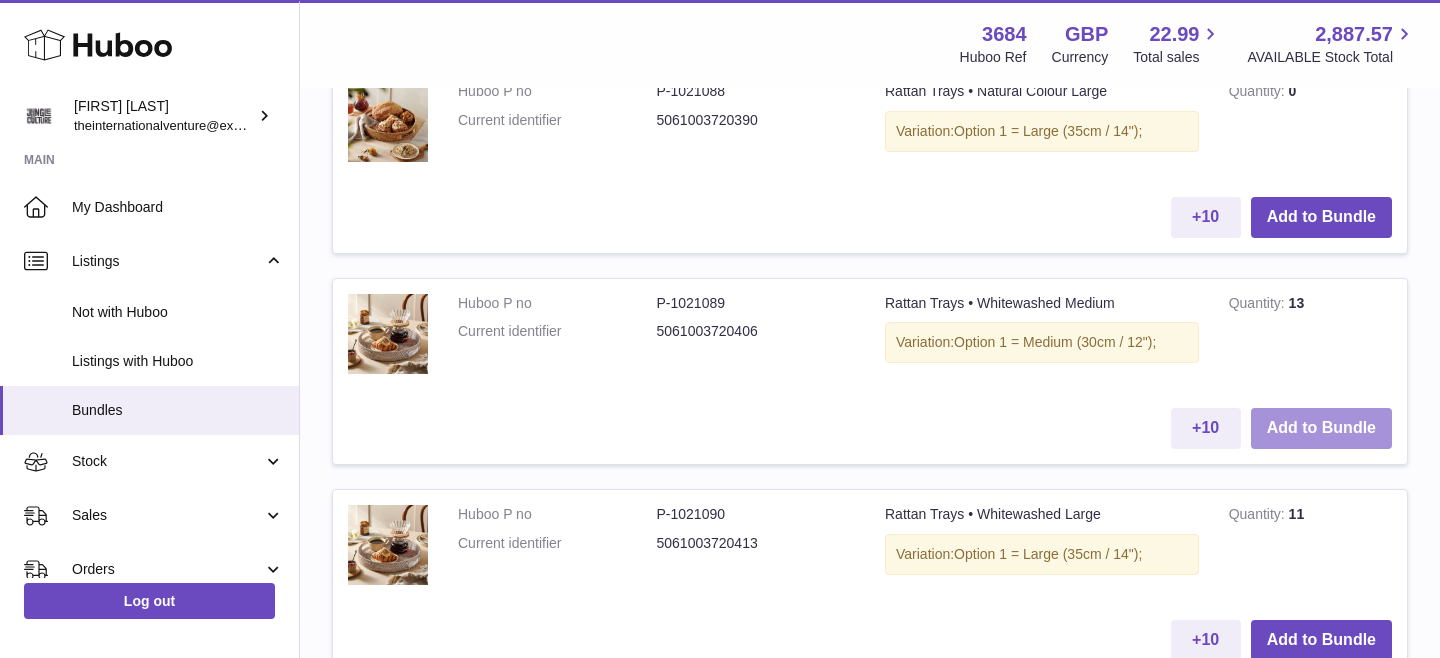 type on "****" 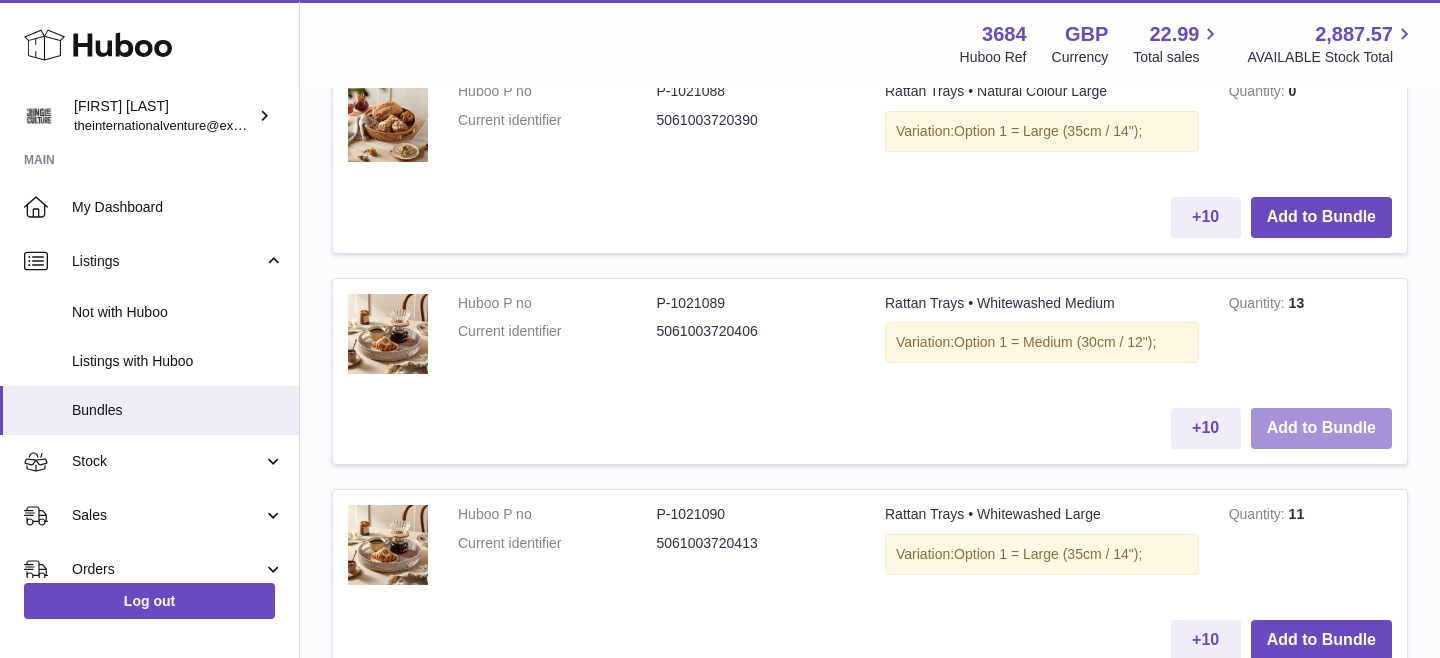 click on "Add to Bundle" at bounding box center [1321, 428] 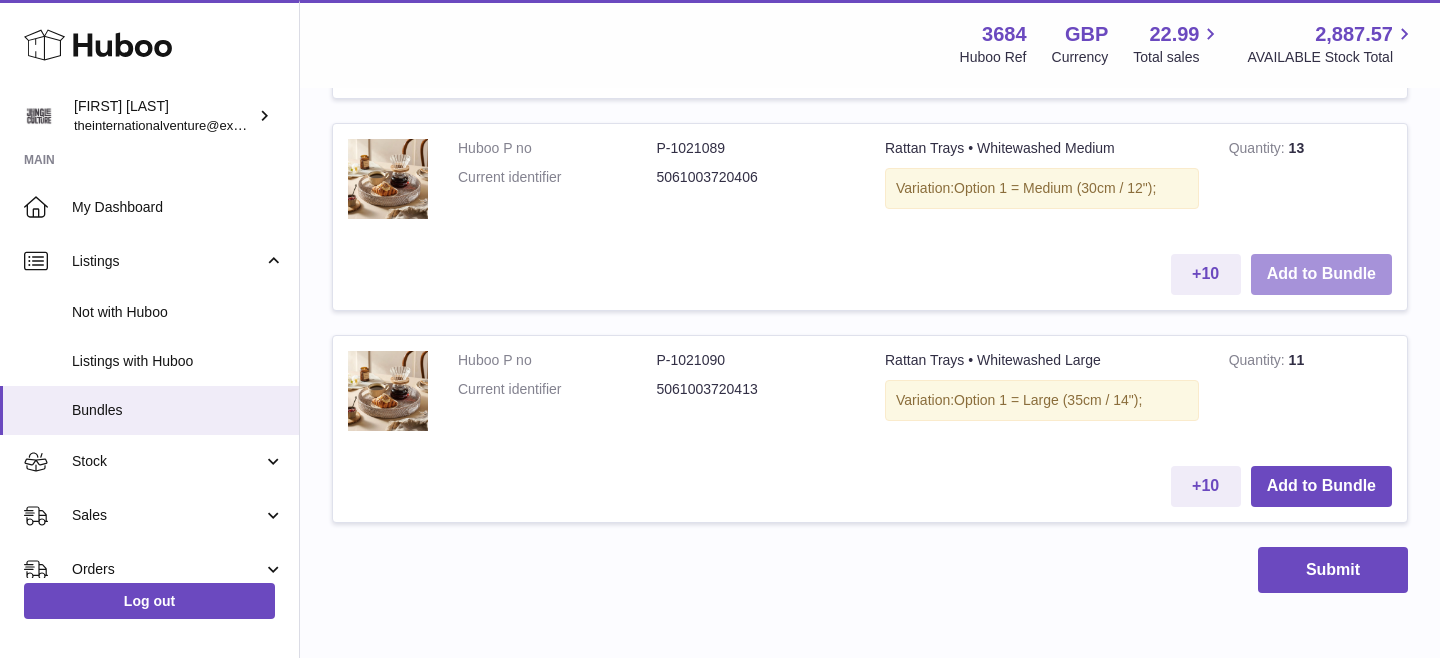 scroll, scrollTop: 1395, scrollLeft: 0, axis: vertical 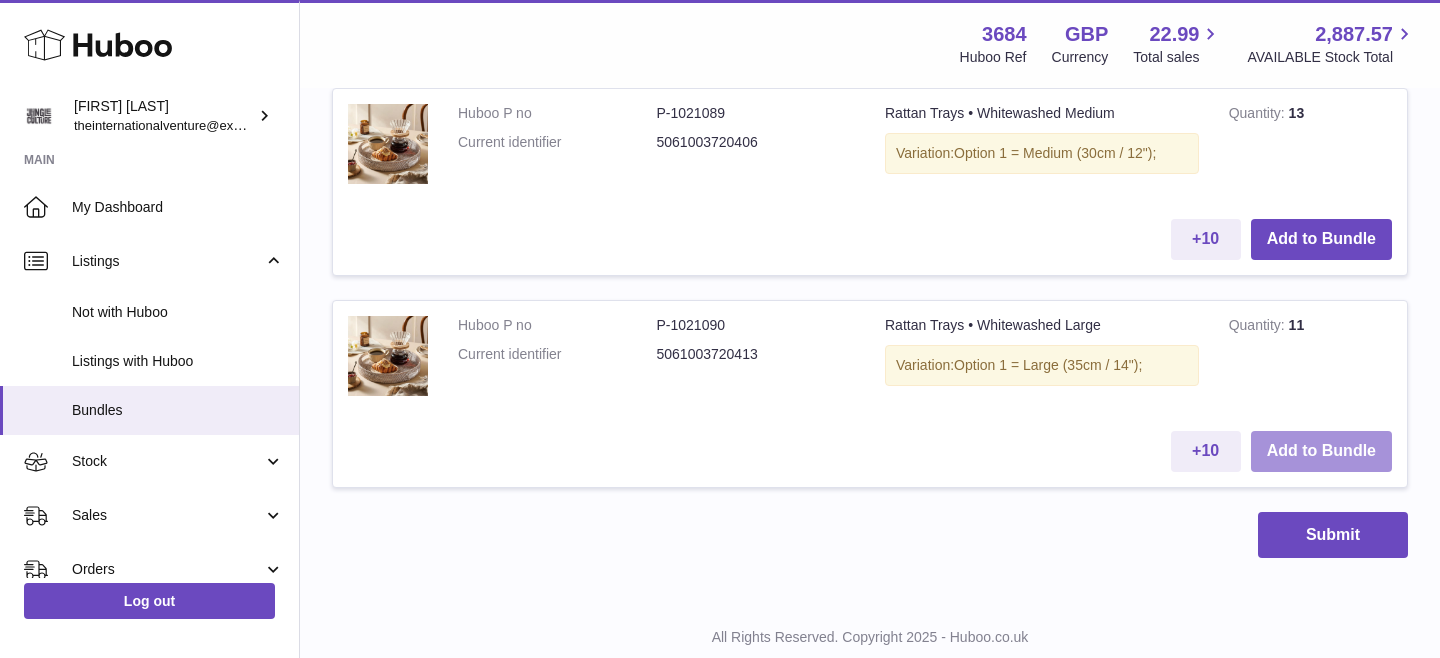 click on "Add to Bundle" at bounding box center [1321, 451] 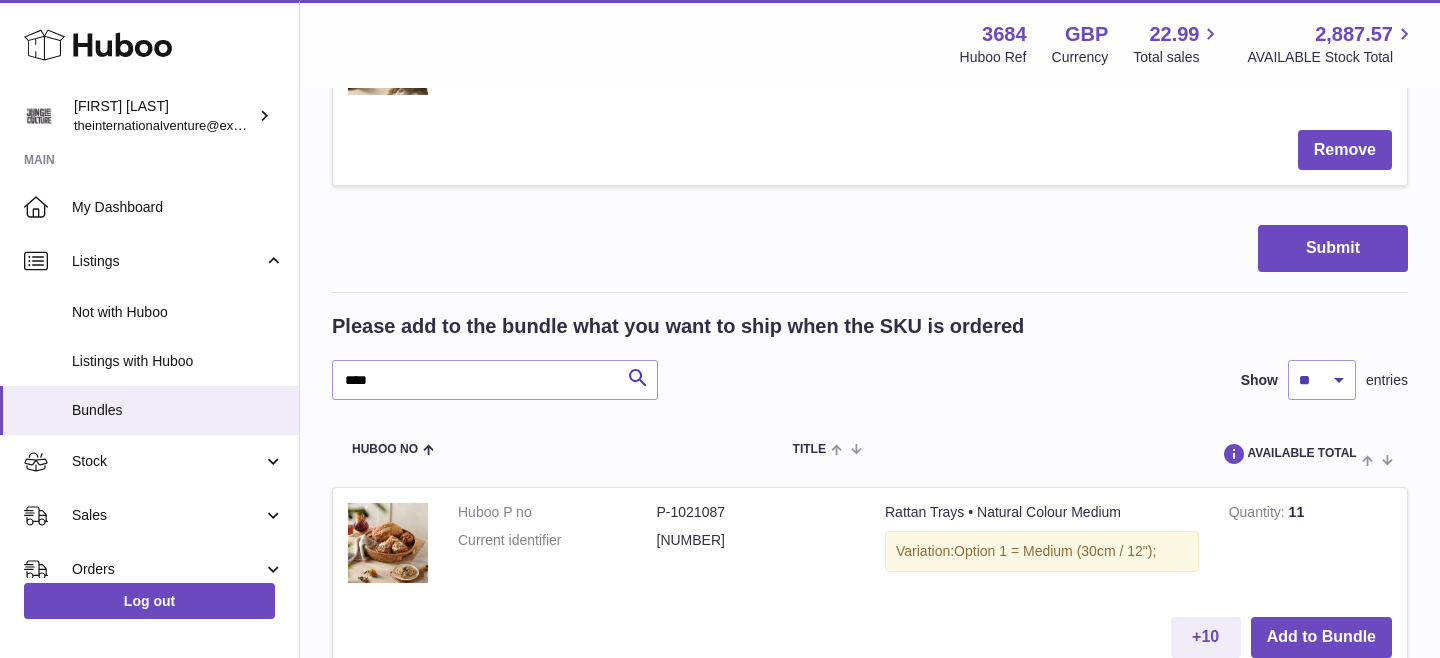 scroll, scrollTop: 779, scrollLeft: 0, axis: vertical 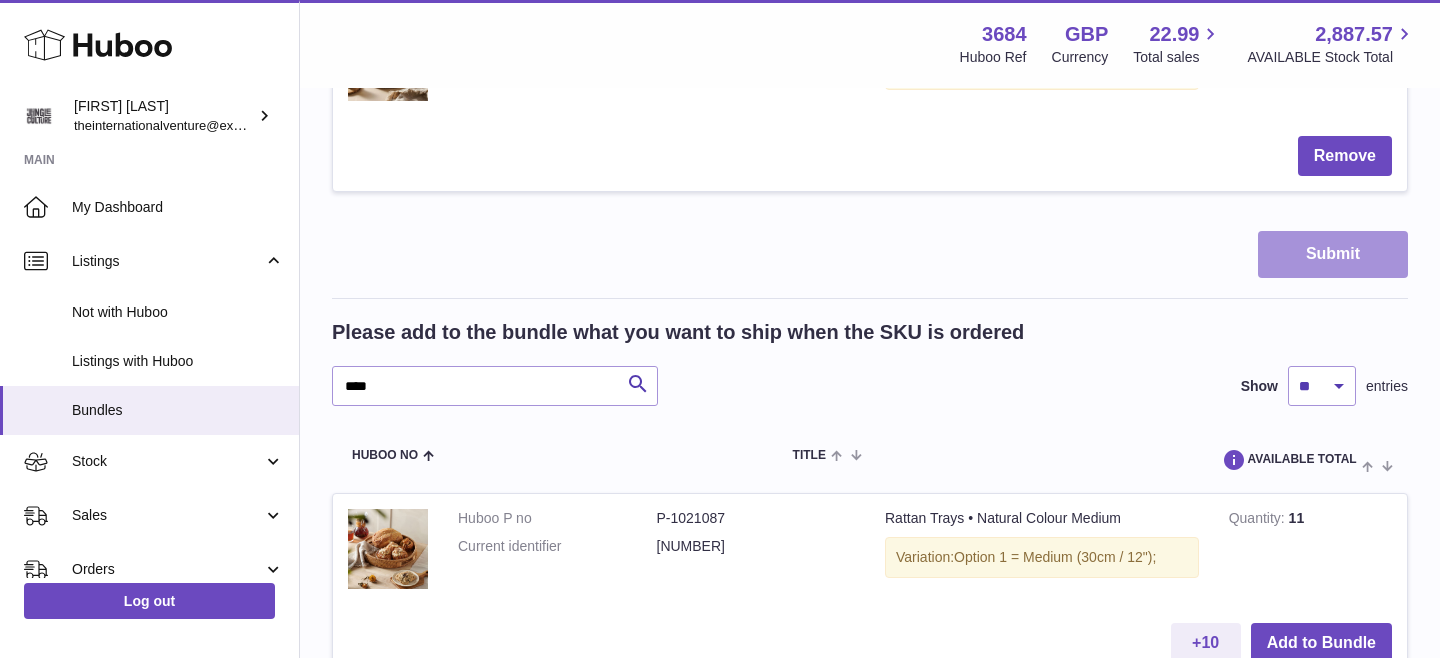 click on "Submit" at bounding box center (1333, 254) 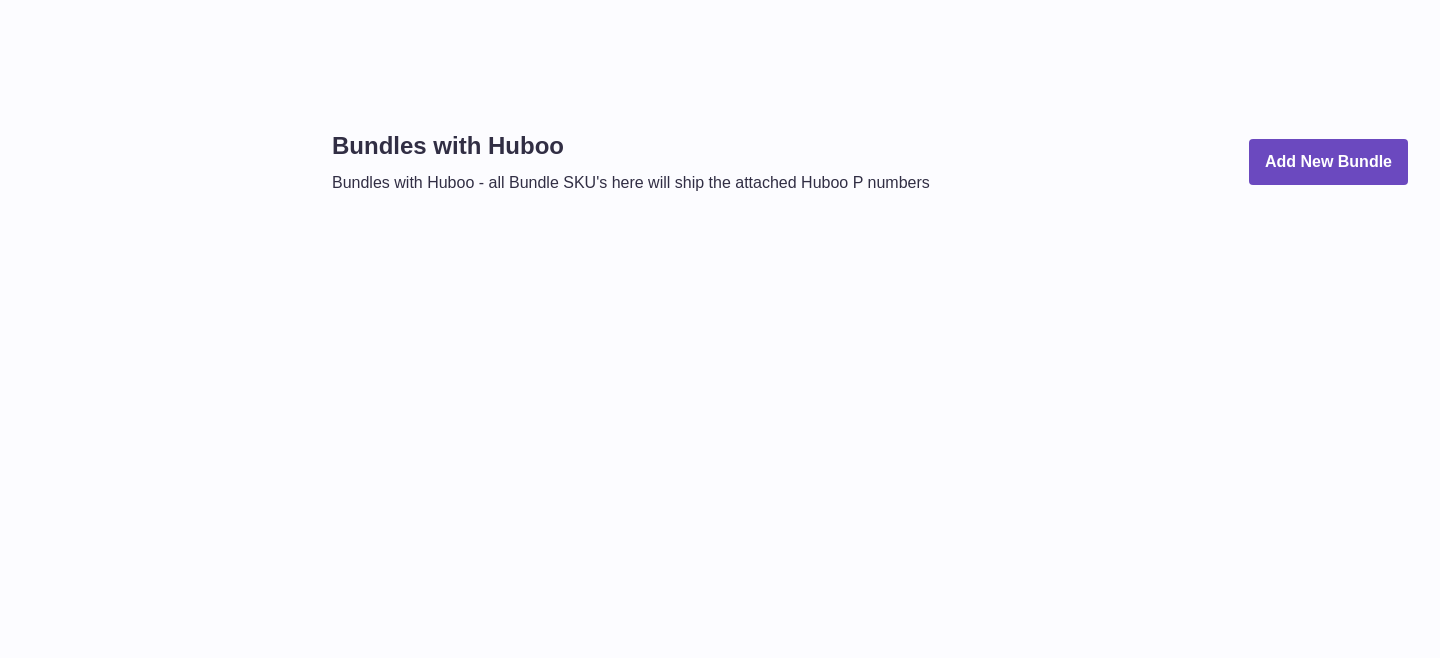 scroll, scrollTop: 0, scrollLeft: 0, axis: both 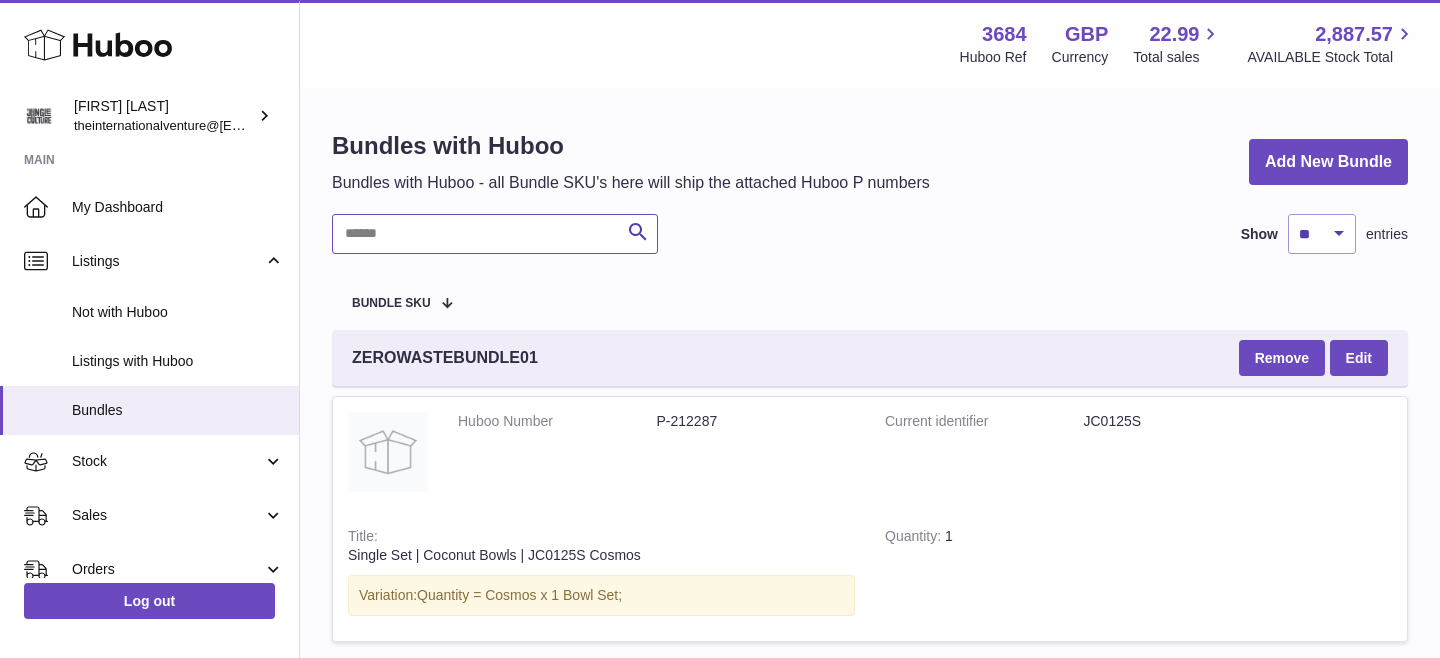 click at bounding box center [495, 234] 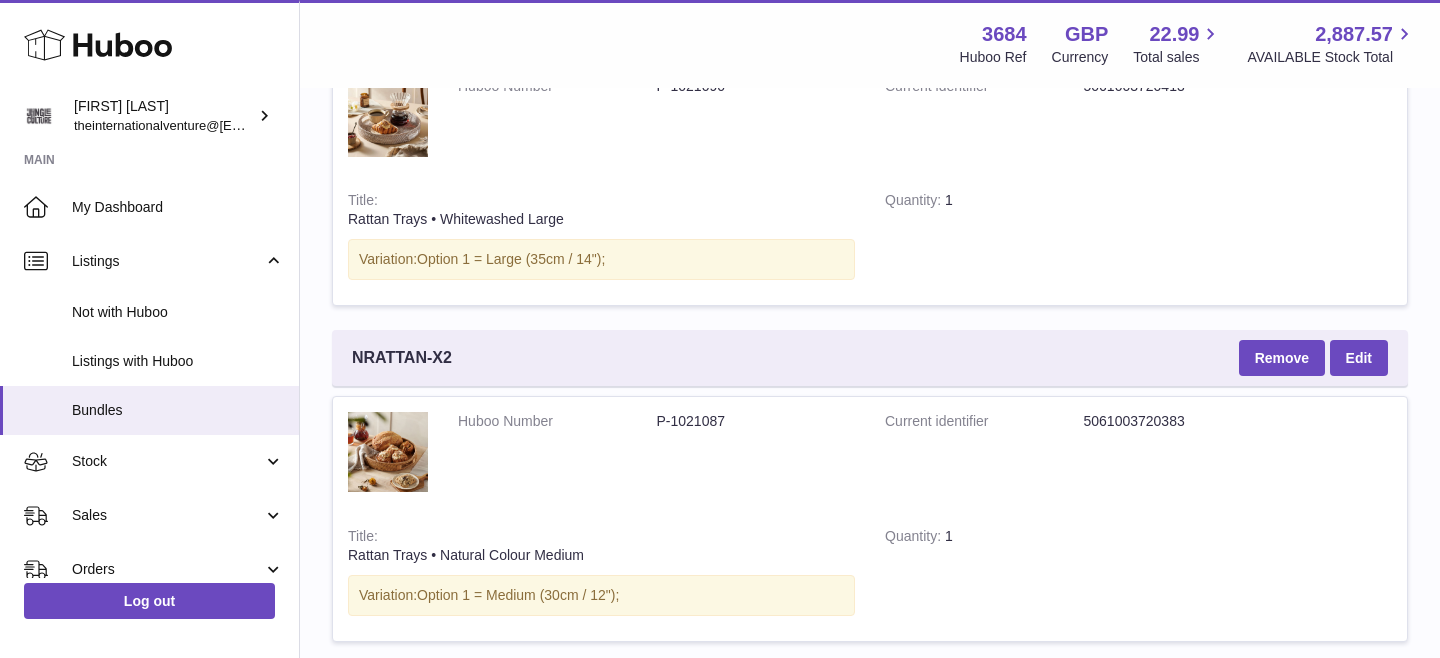 scroll, scrollTop: 677, scrollLeft: 0, axis: vertical 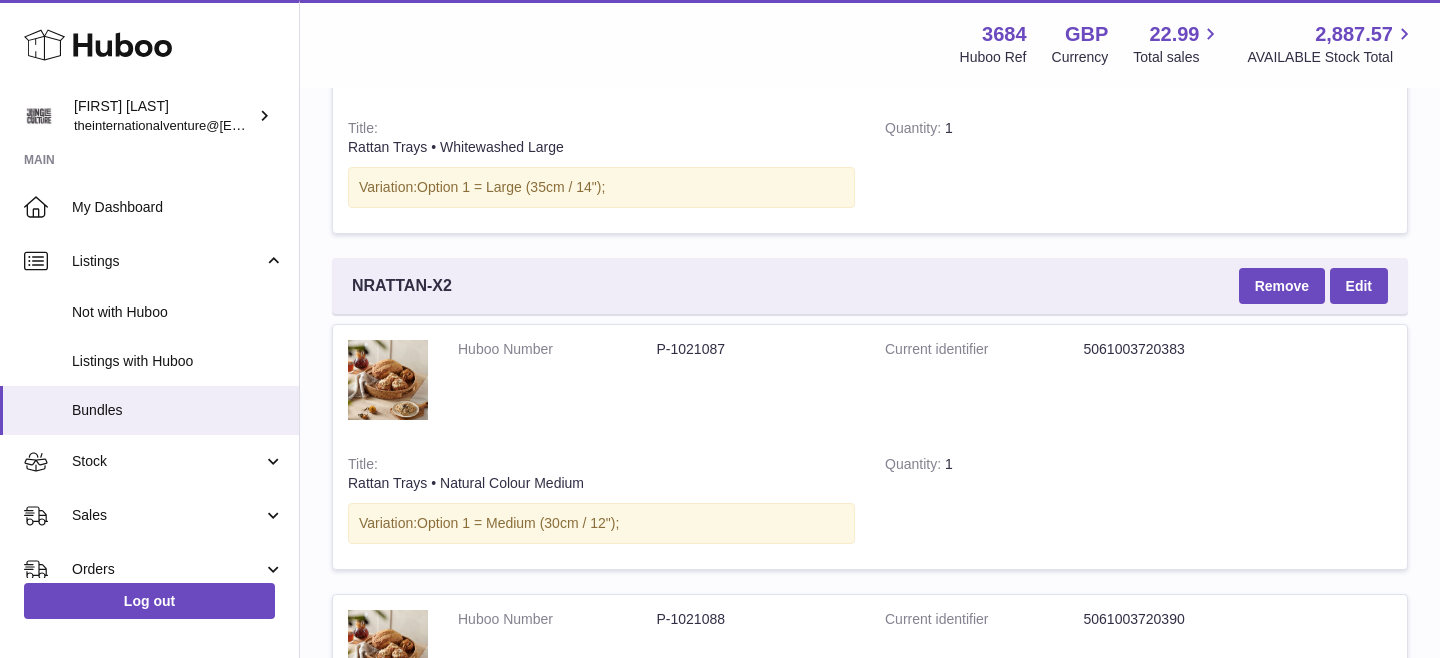 type on "****" 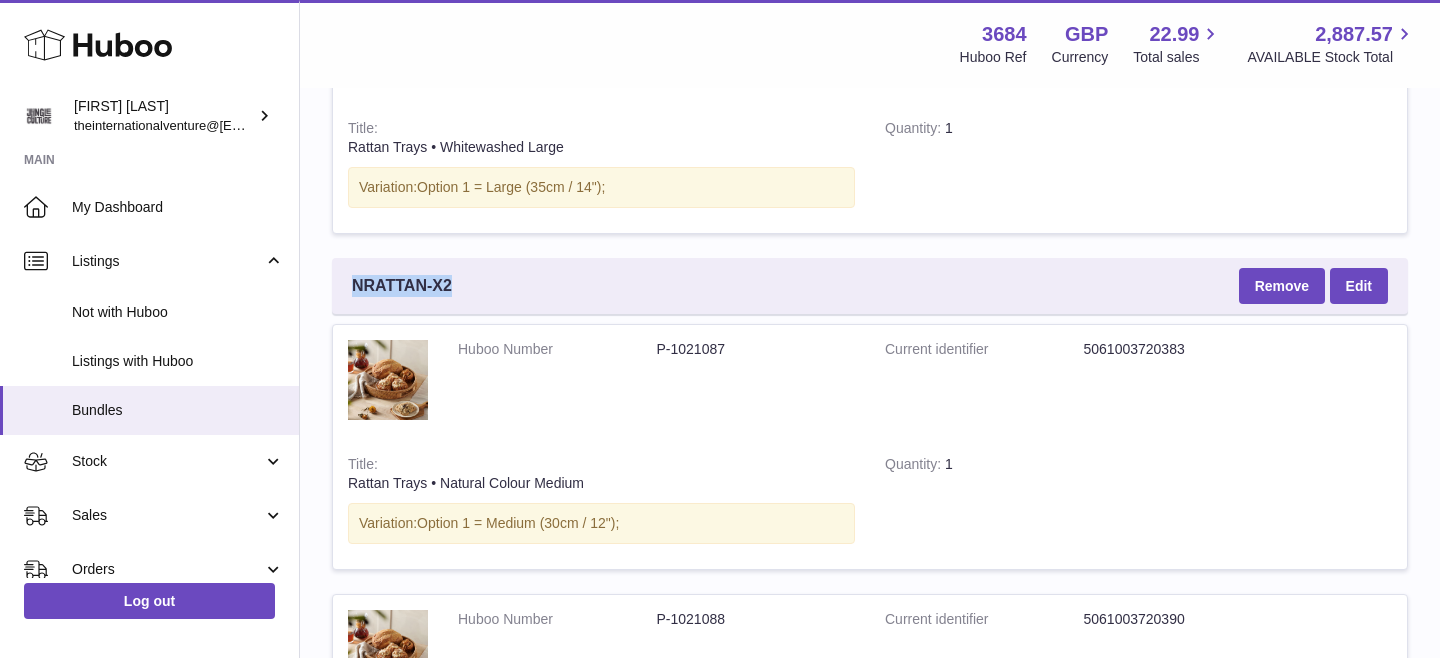 drag, startPoint x: 452, startPoint y: 285, endPoint x: 335, endPoint y: 284, distance: 117.00427 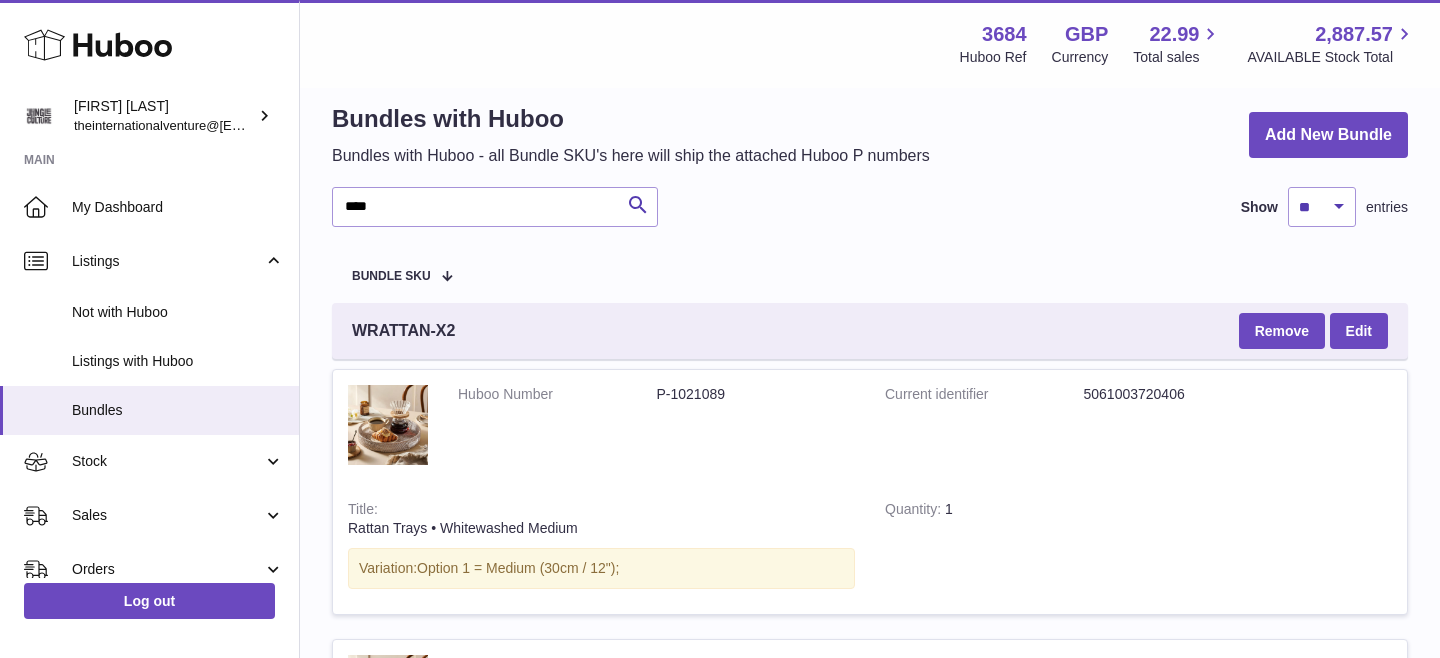 scroll, scrollTop: 0, scrollLeft: 0, axis: both 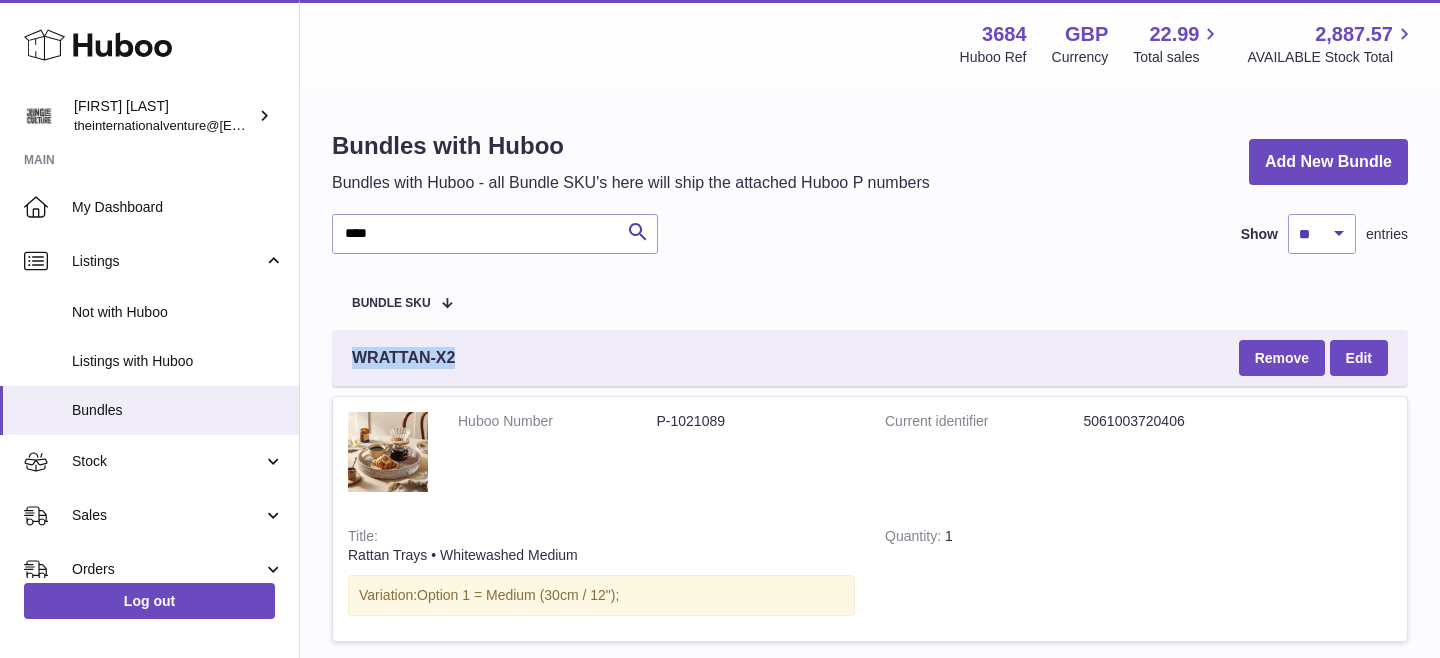 drag, startPoint x: 458, startPoint y: 359, endPoint x: 350, endPoint y: 358, distance: 108.00463 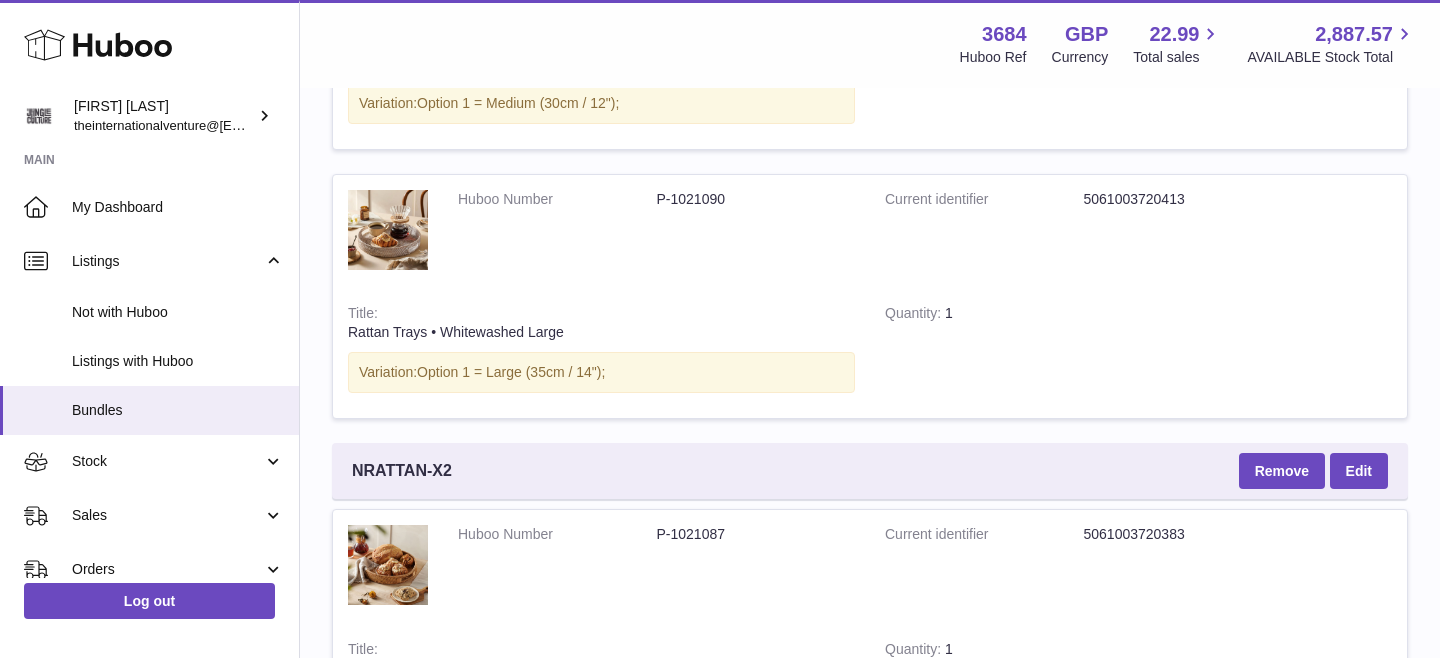 scroll, scrollTop: 538, scrollLeft: 0, axis: vertical 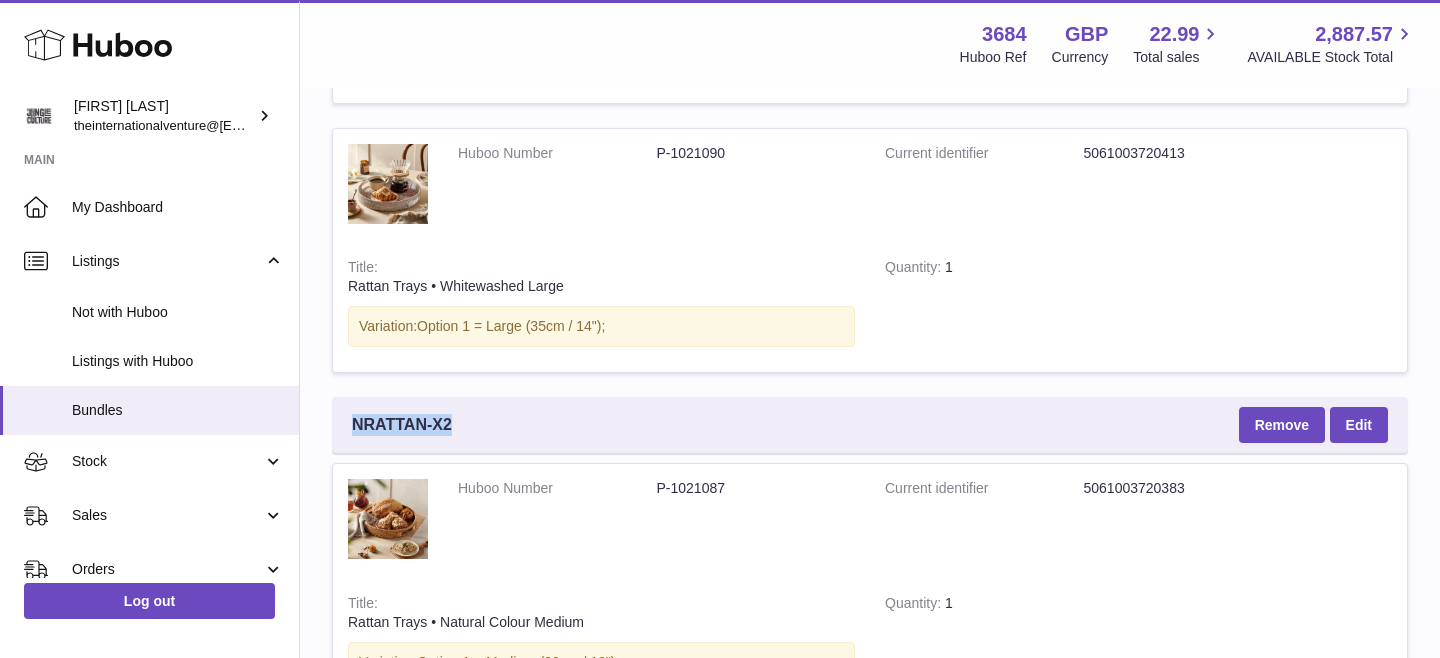drag, startPoint x: 458, startPoint y: 423, endPoint x: 355, endPoint y: 423, distance: 103 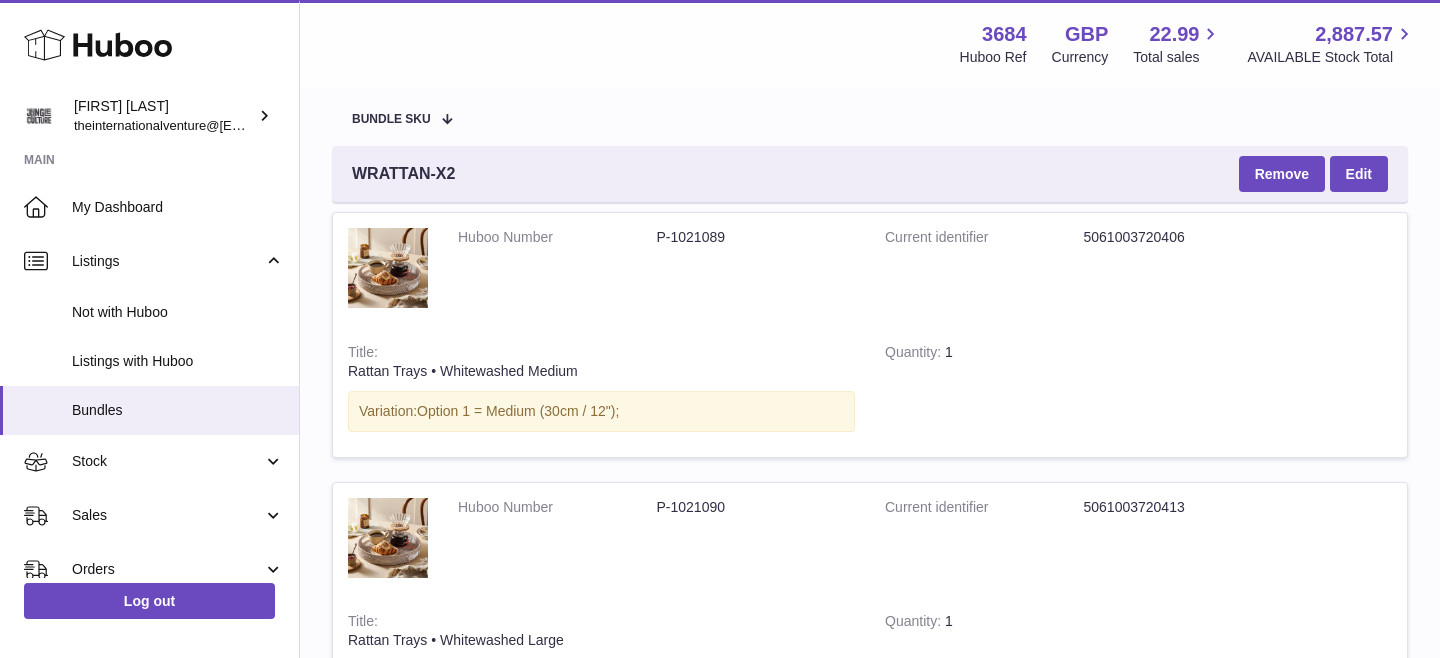 scroll, scrollTop: 0, scrollLeft: 0, axis: both 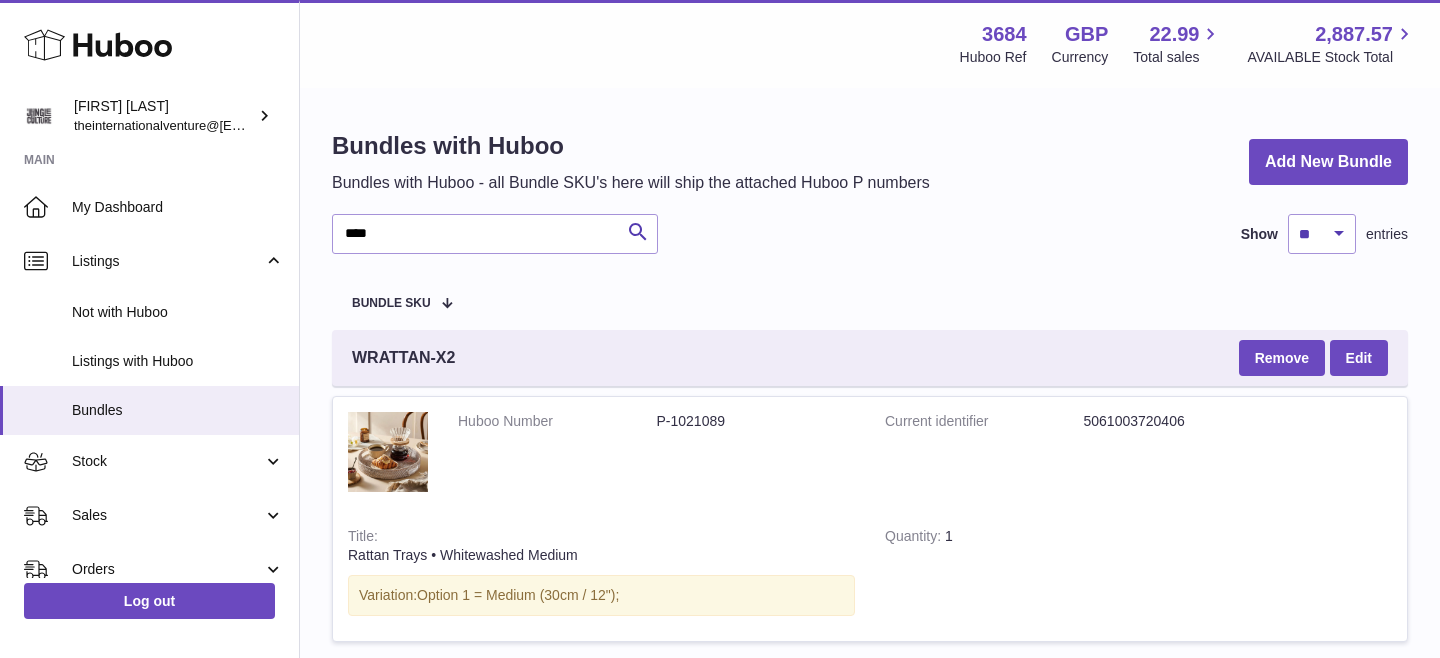 click on "WRATTAN-X2" at bounding box center (403, 358) 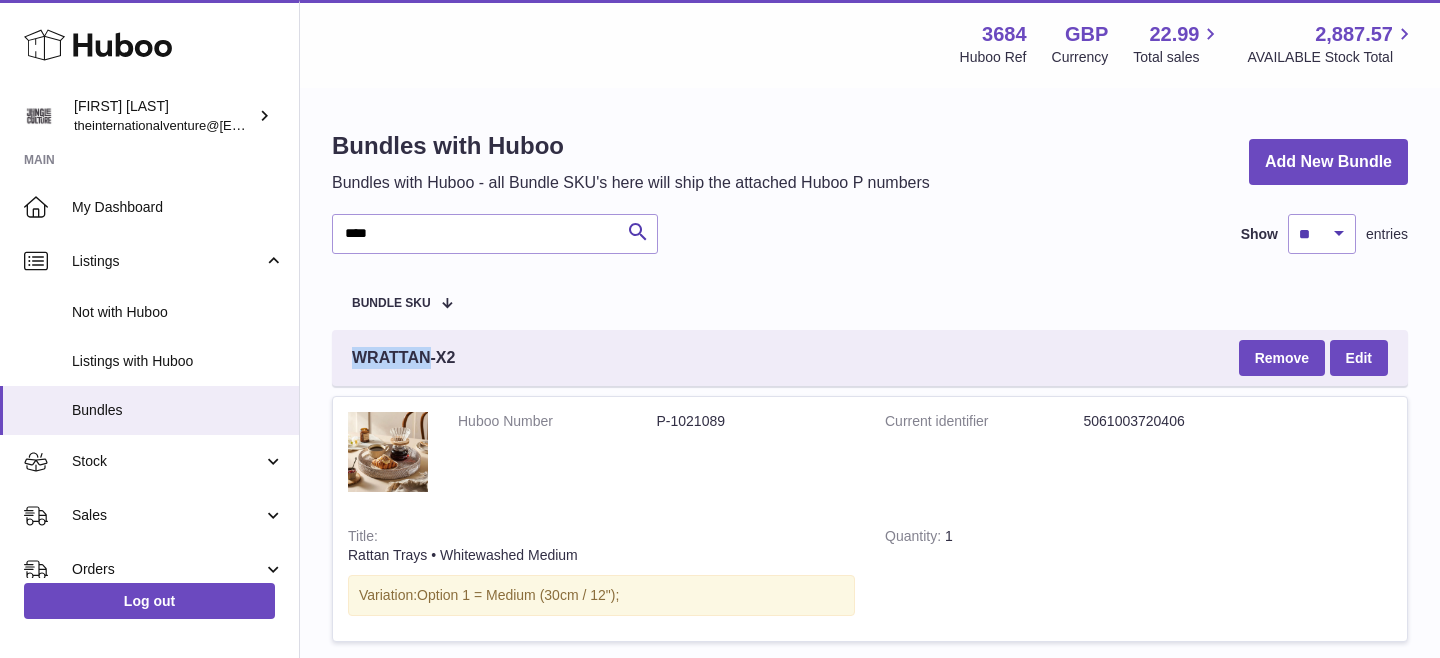 click on "WRATTAN-X2" at bounding box center (403, 358) 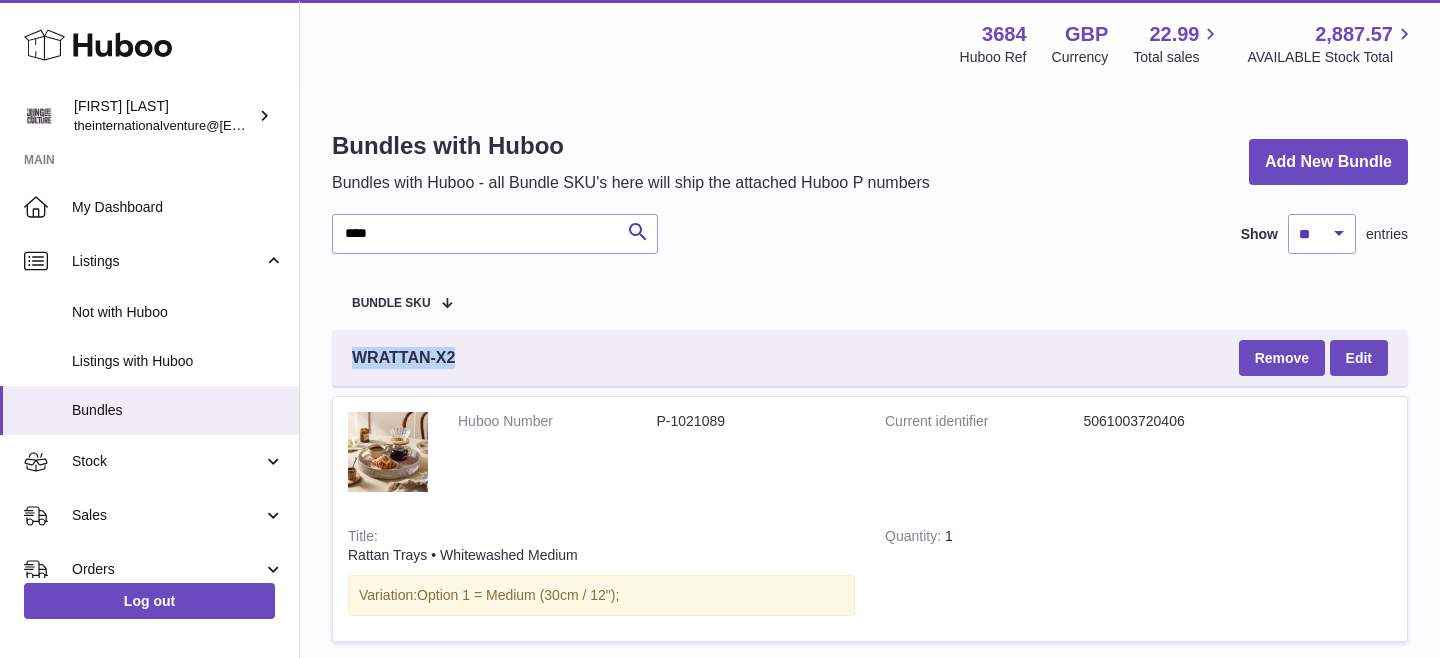 copy on "WRATTAN-X2" 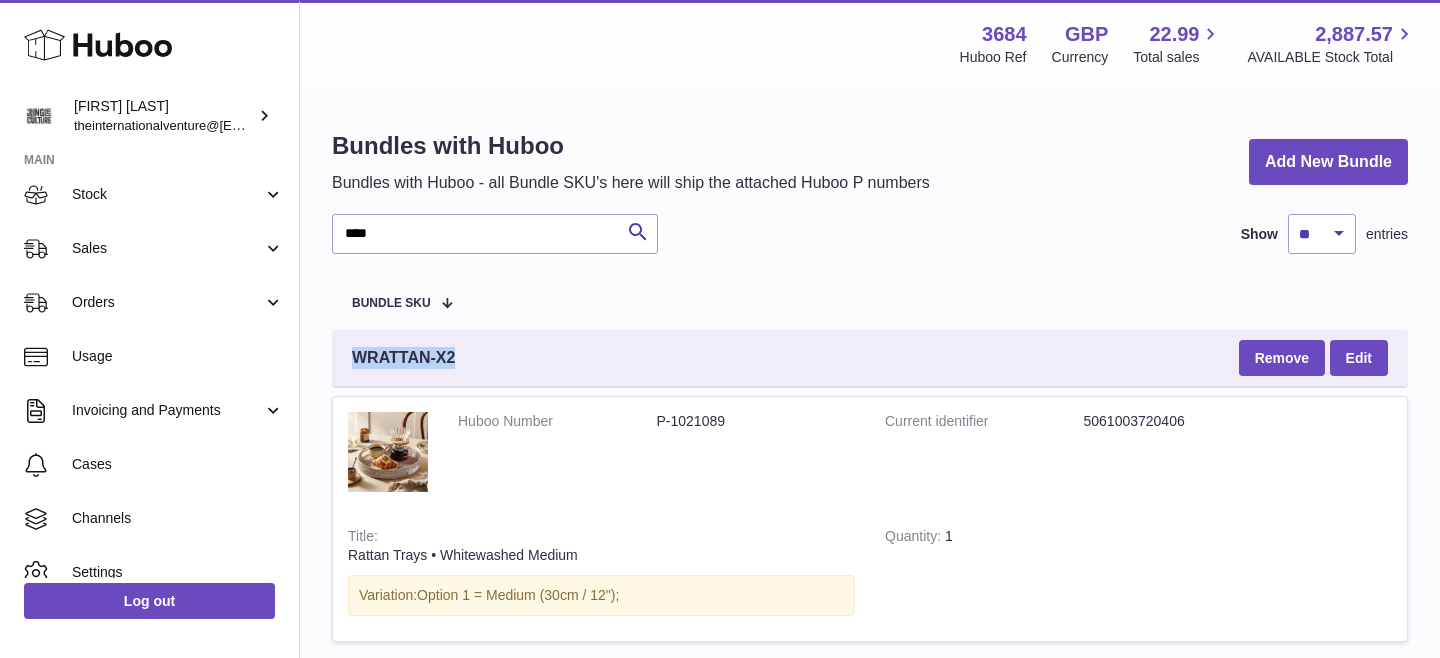 scroll, scrollTop: 342, scrollLeft: 0, axis: vertical 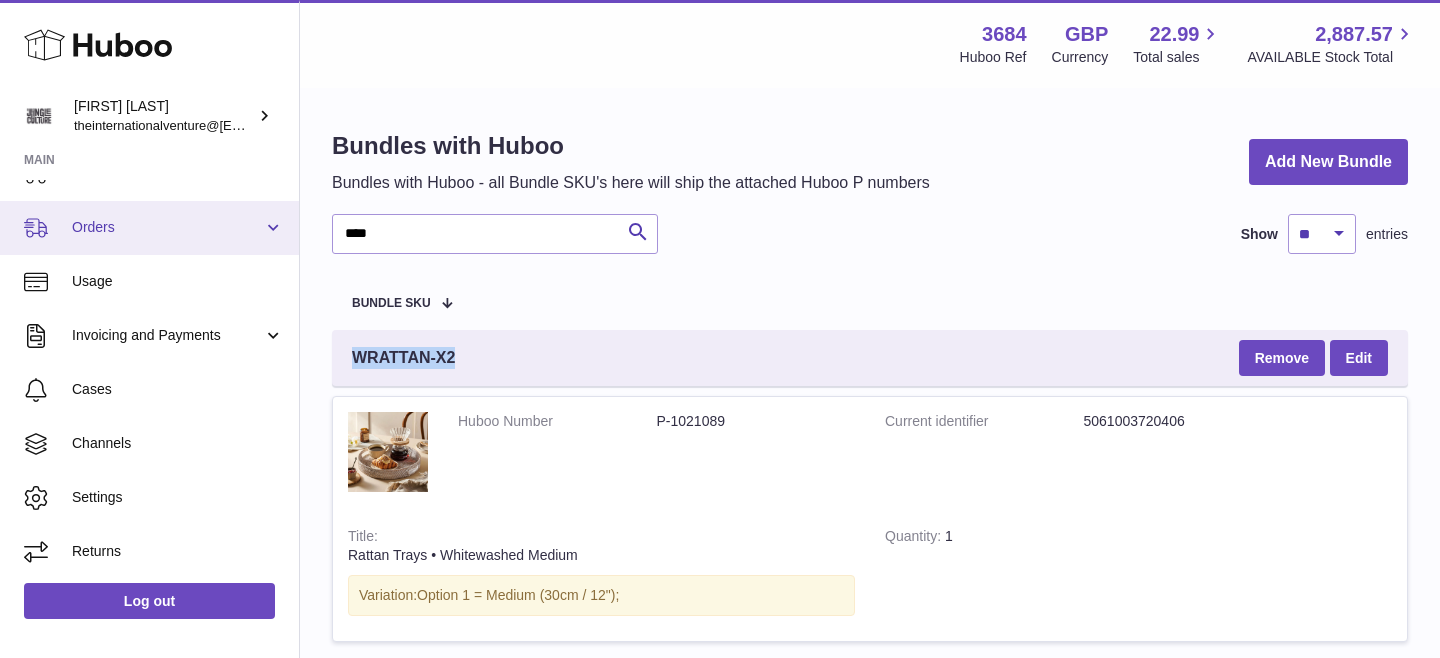 click on "Orders" at bounding box center (149, 228) 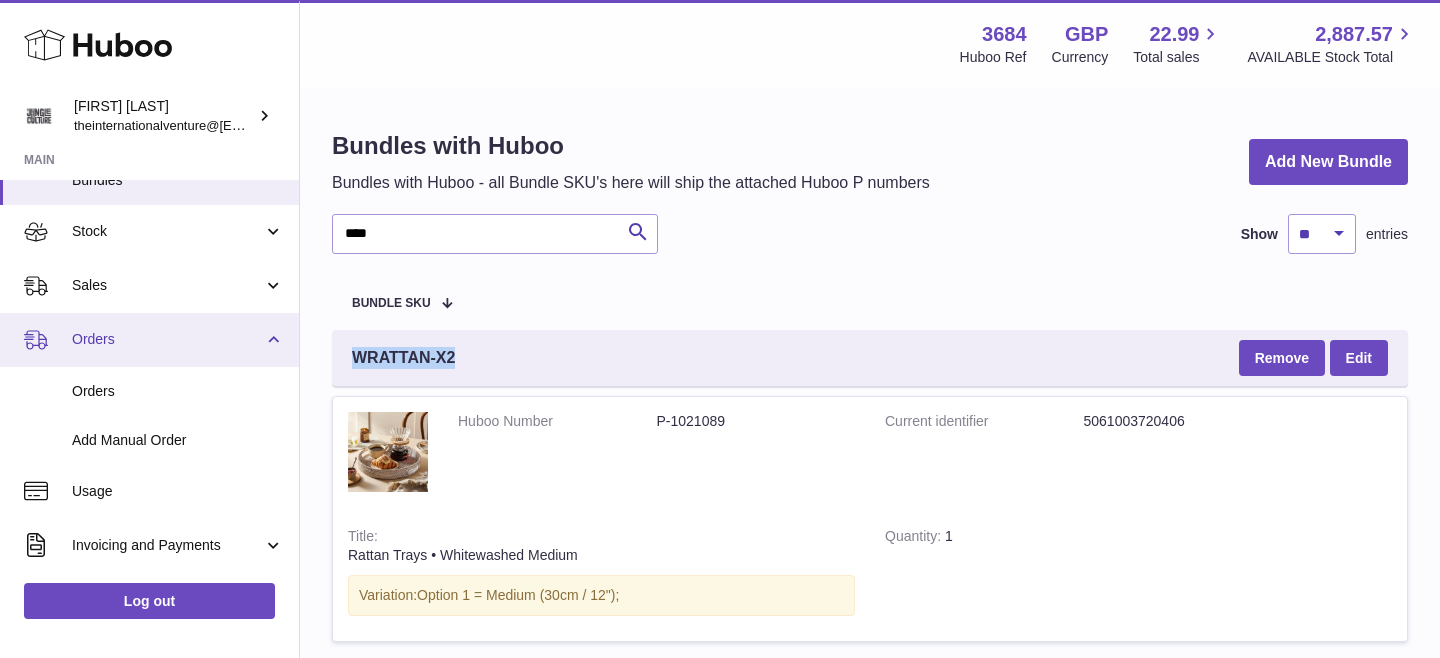 scroll, scrollTop: 182, scrollLeft: 0, axis: vertical 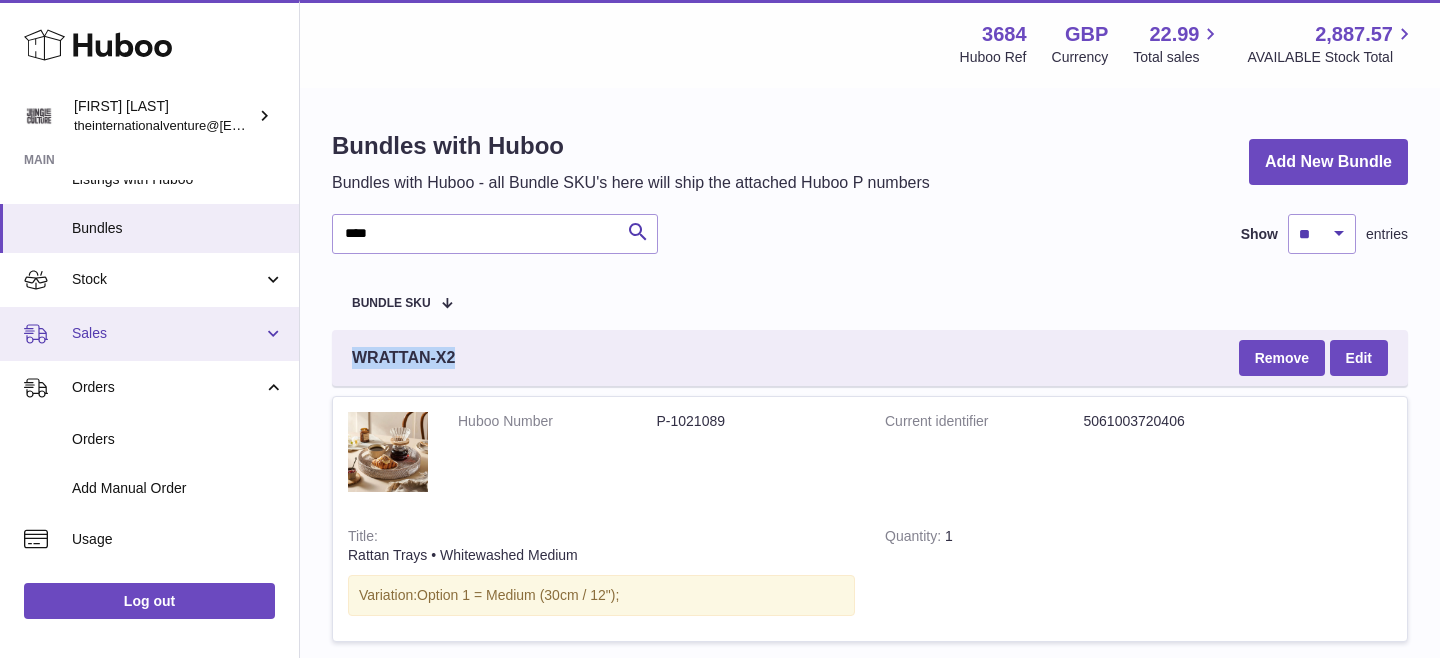 click on "Sales" at bounding box center [167, 333] 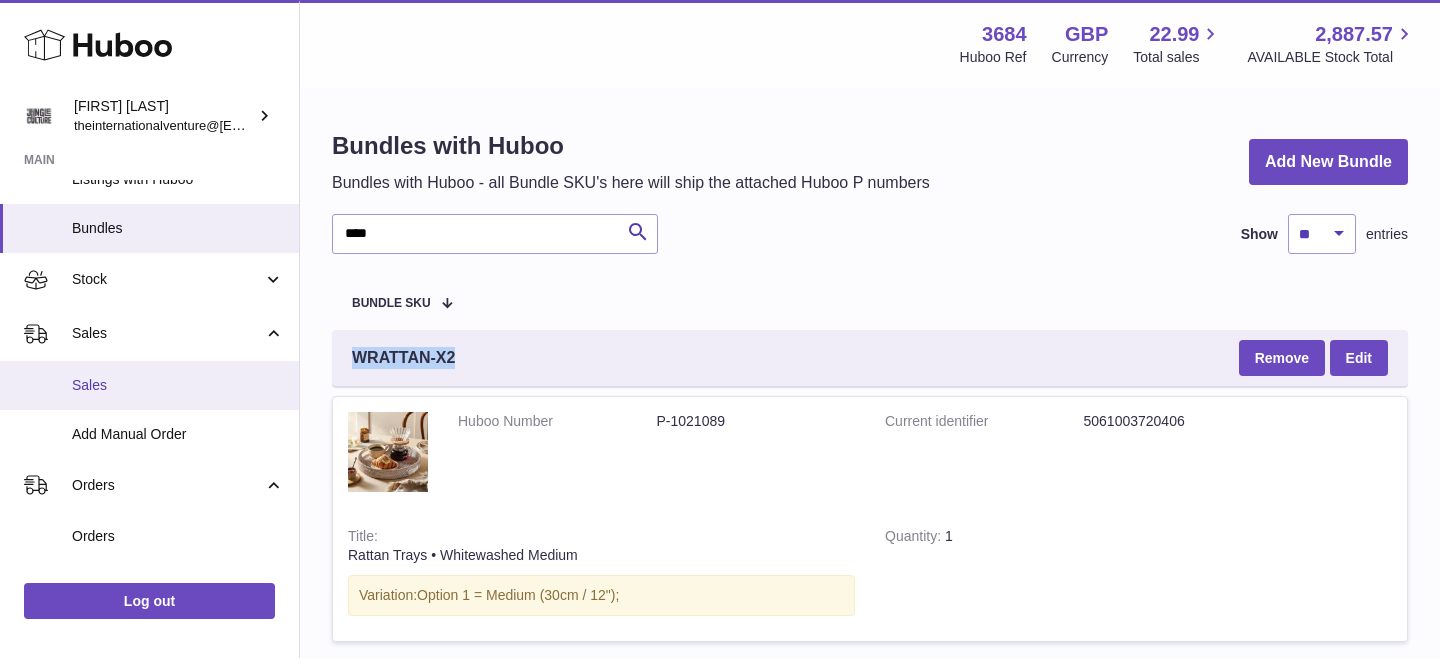 click on "Sales" at bounding box center (178, 385) 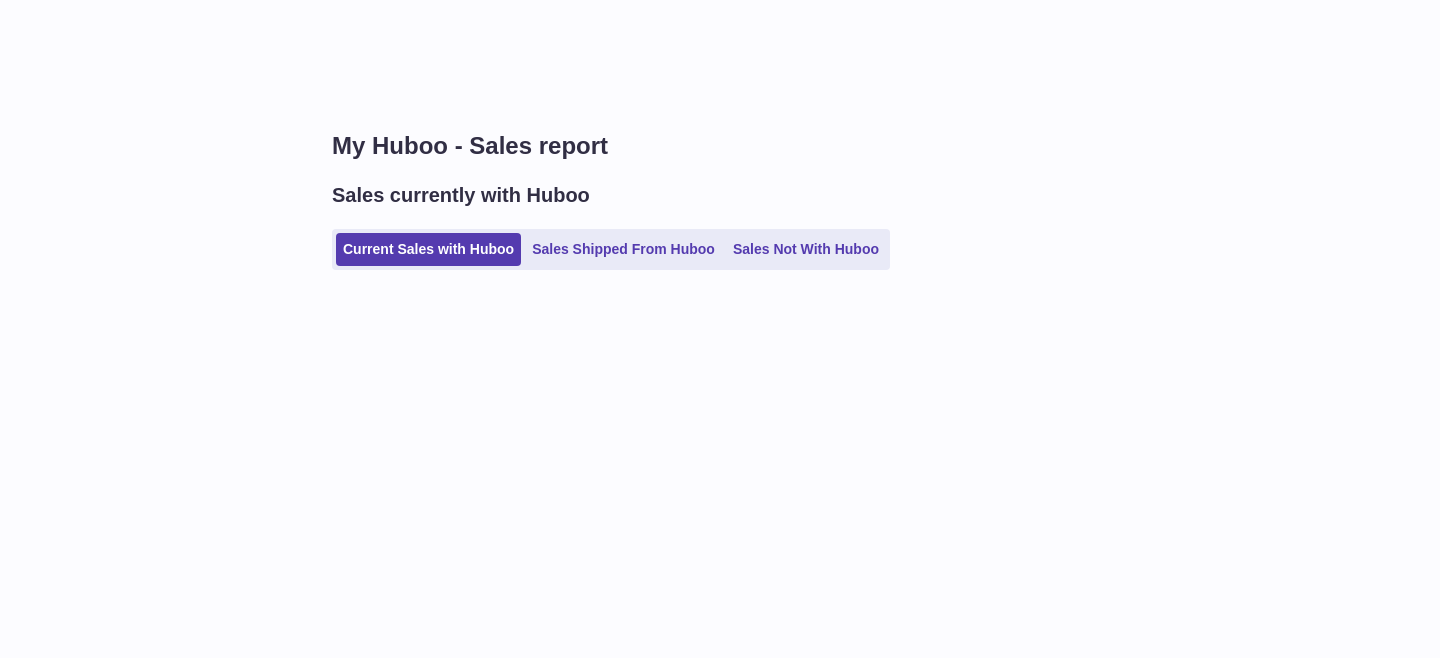 scroll, scrollTop: 0, scrollLeft: 0, axis: both 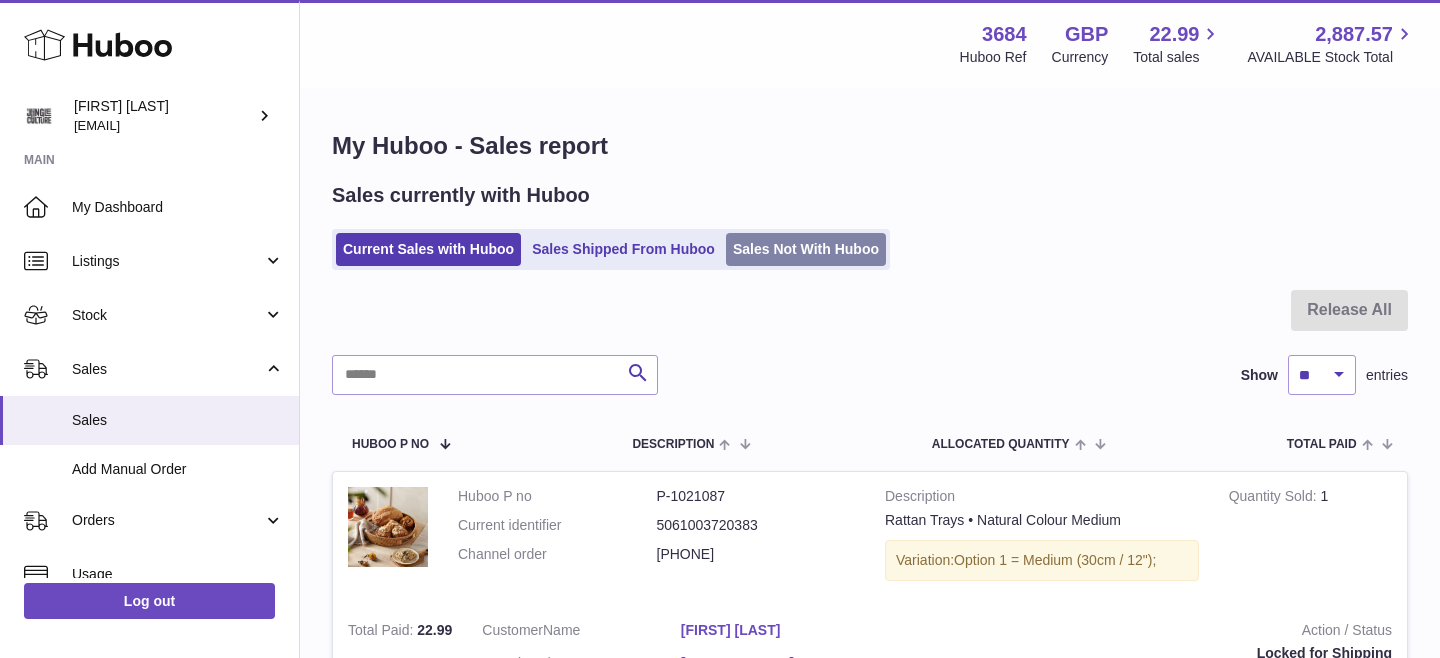 click on "Sales Not With Huboo" at bounding box center [806, 249] 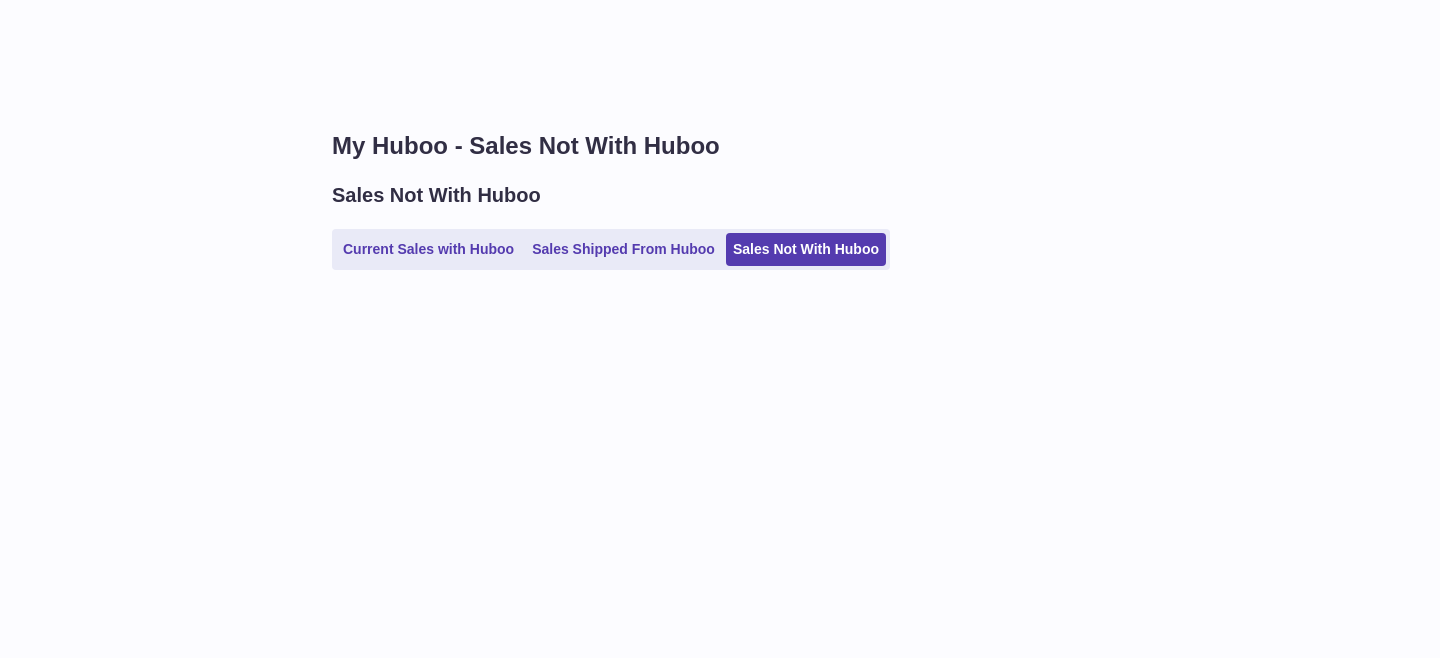 scroll, scrollTop: 0, scrollLeft: 0, axis: both 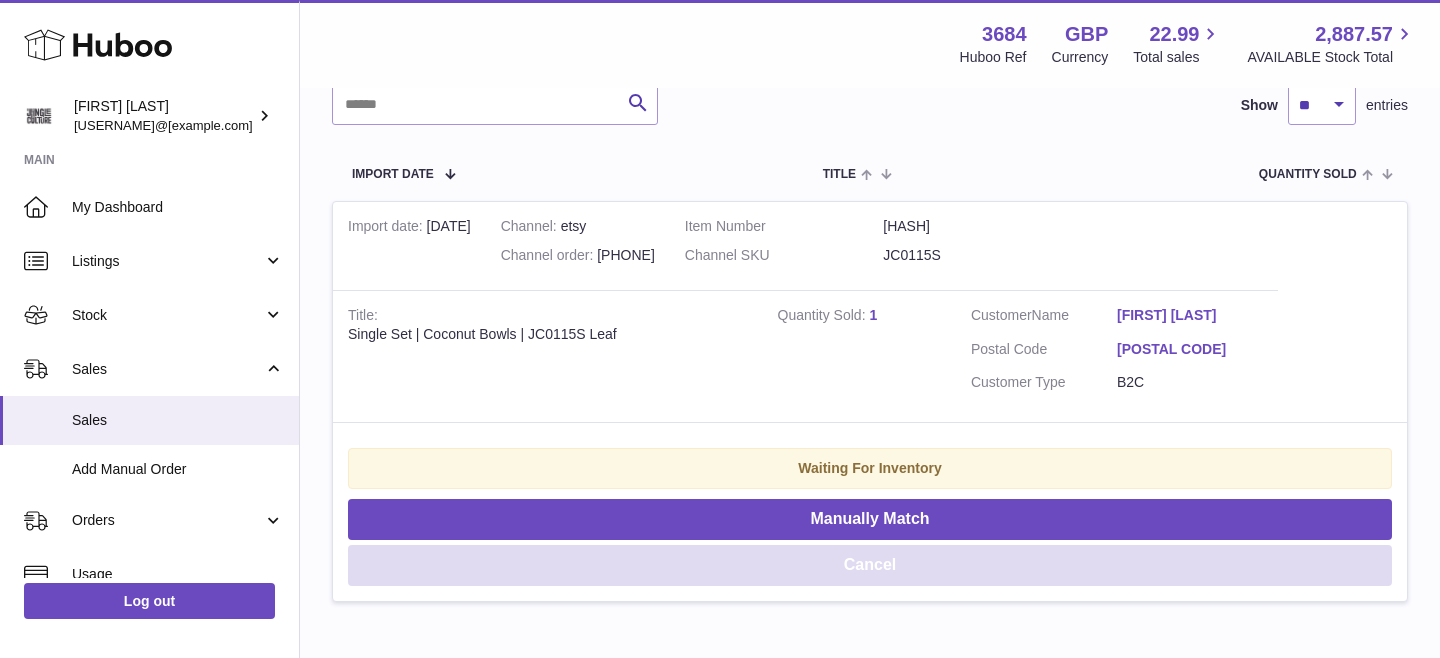 click on "Cancel" at bounding box center (870, 565) 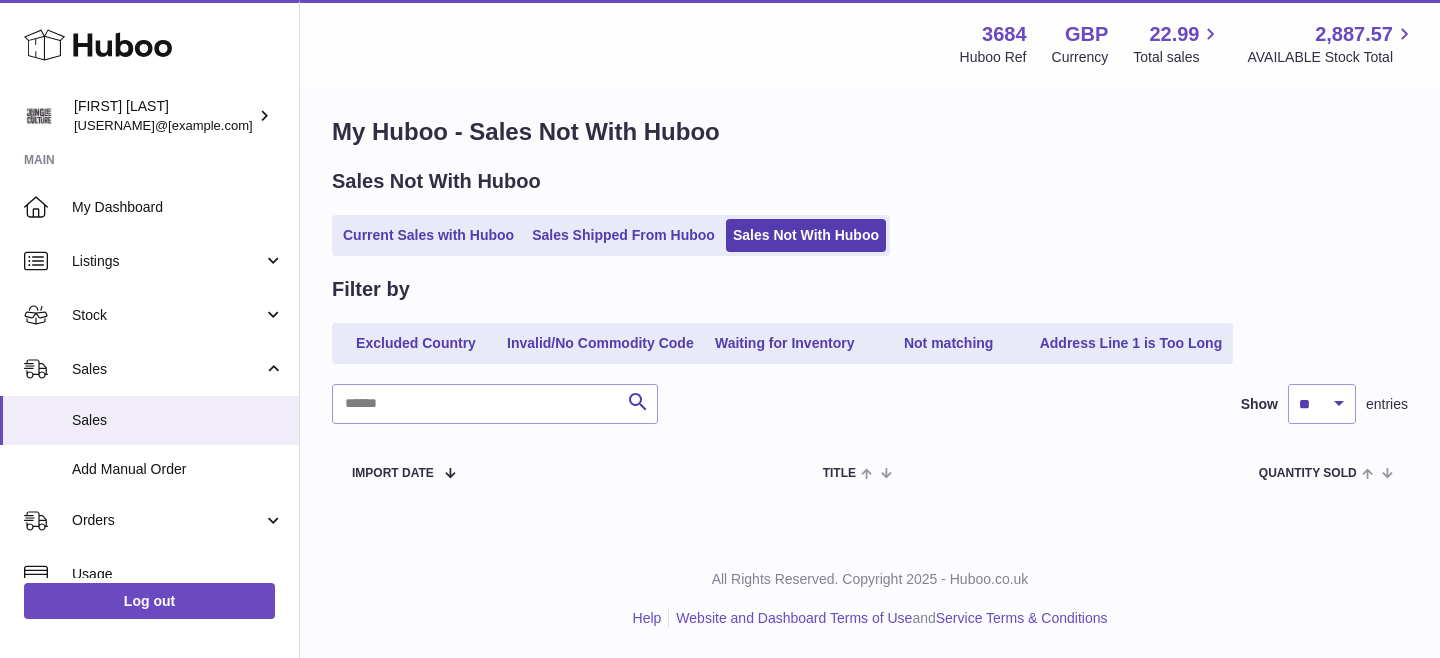 scroll, scrollTop: 13, scrollLeft: 0, axis: vertical 